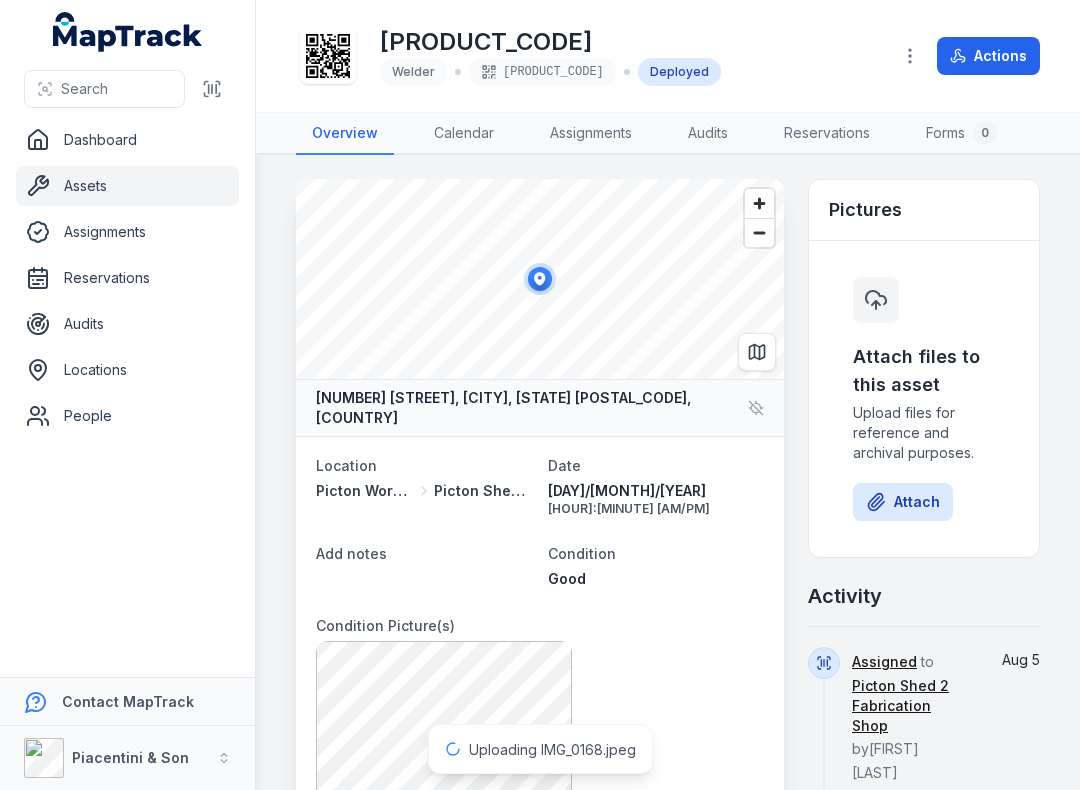 scroll, scrollTop: 0, scrollLeft: 0, axis: both 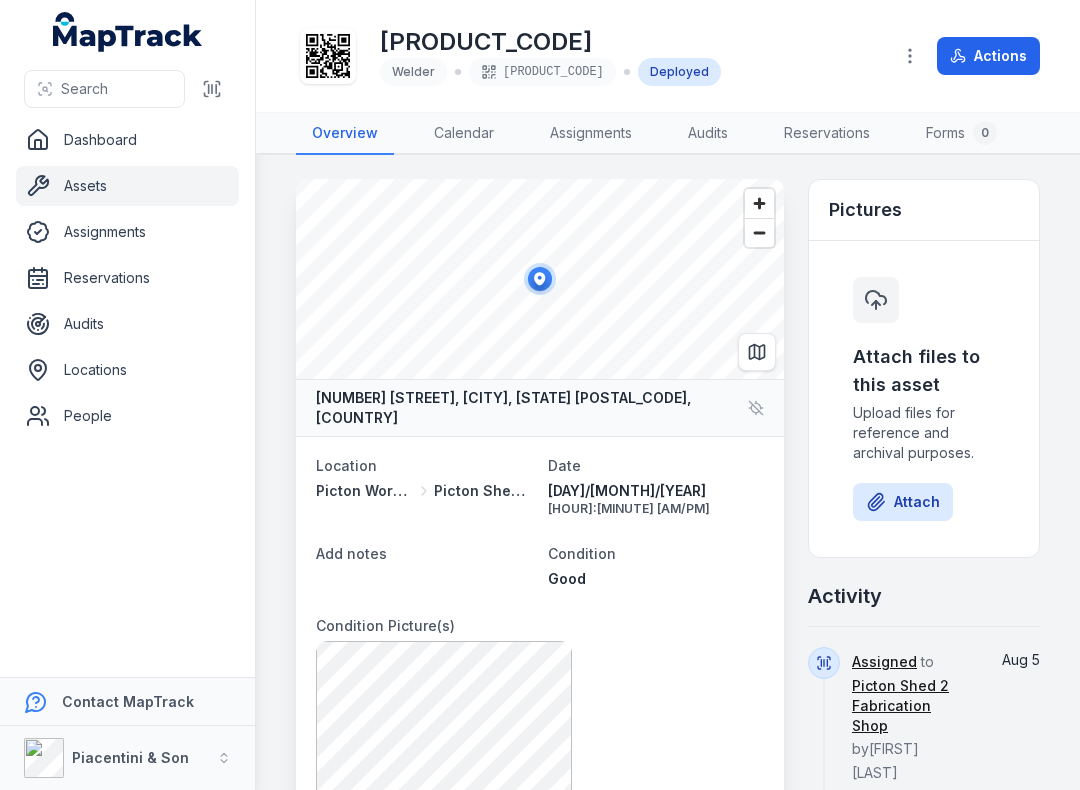 click on "Attach" at bounding box center (903, 502) 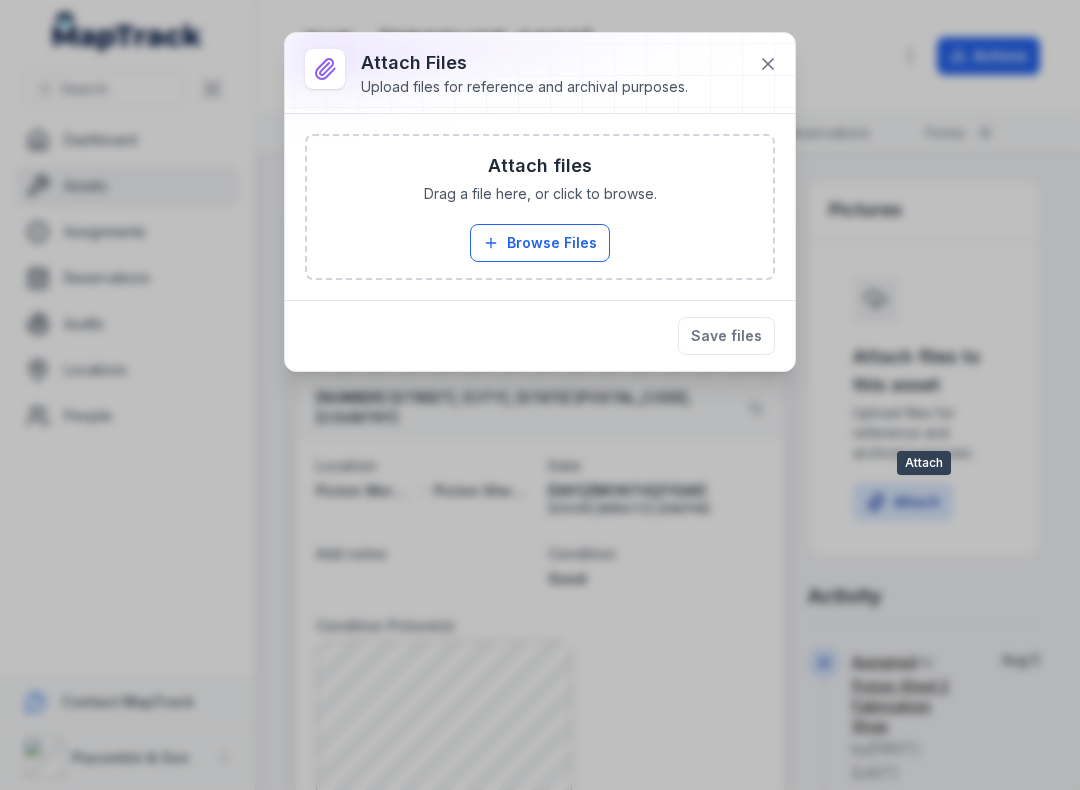 click on "Browse Files" at bounding box center (540, 243) 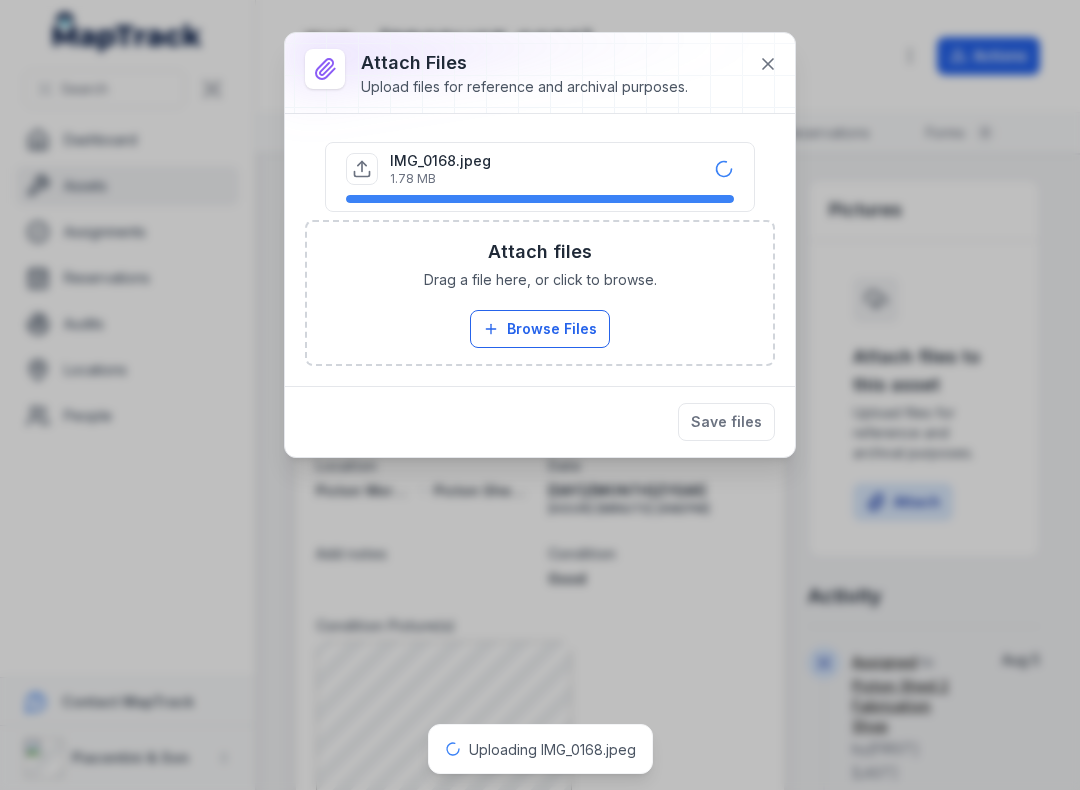 click 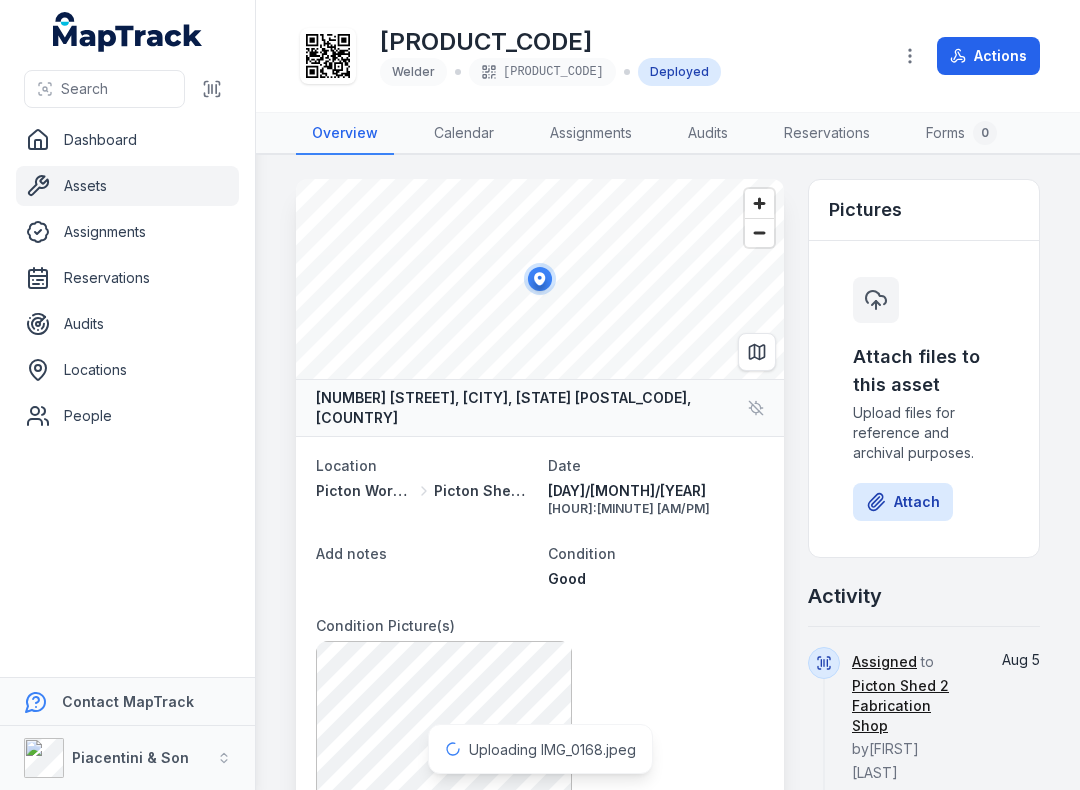 scroll, scrollTop: 0, scrollLeft: 0, axis: both 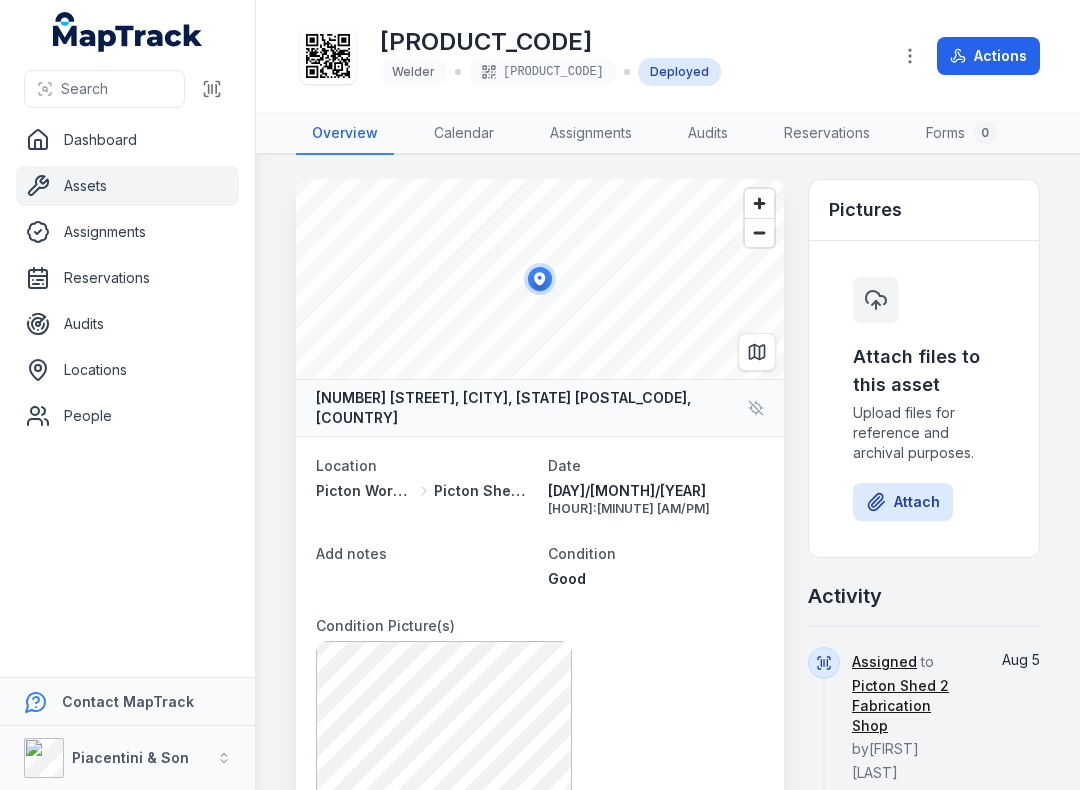 click 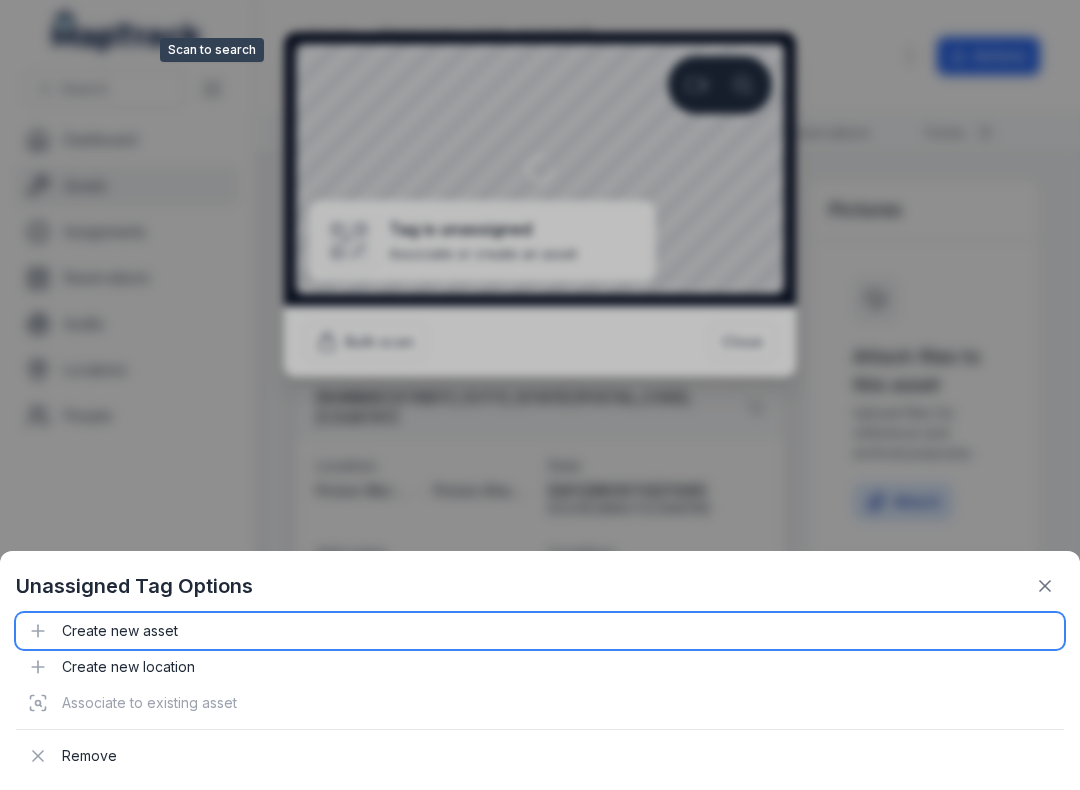 click on "Create new asset" at bounding box center [540, 631] 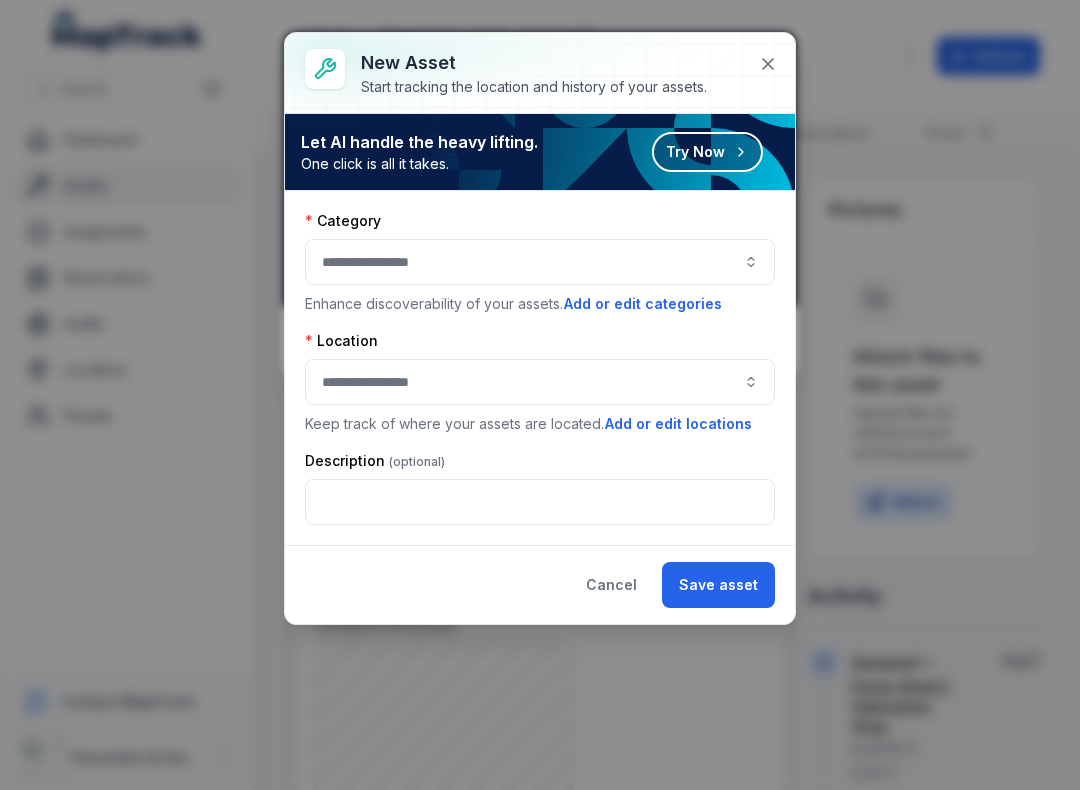 click at bounding box center (540, 262) 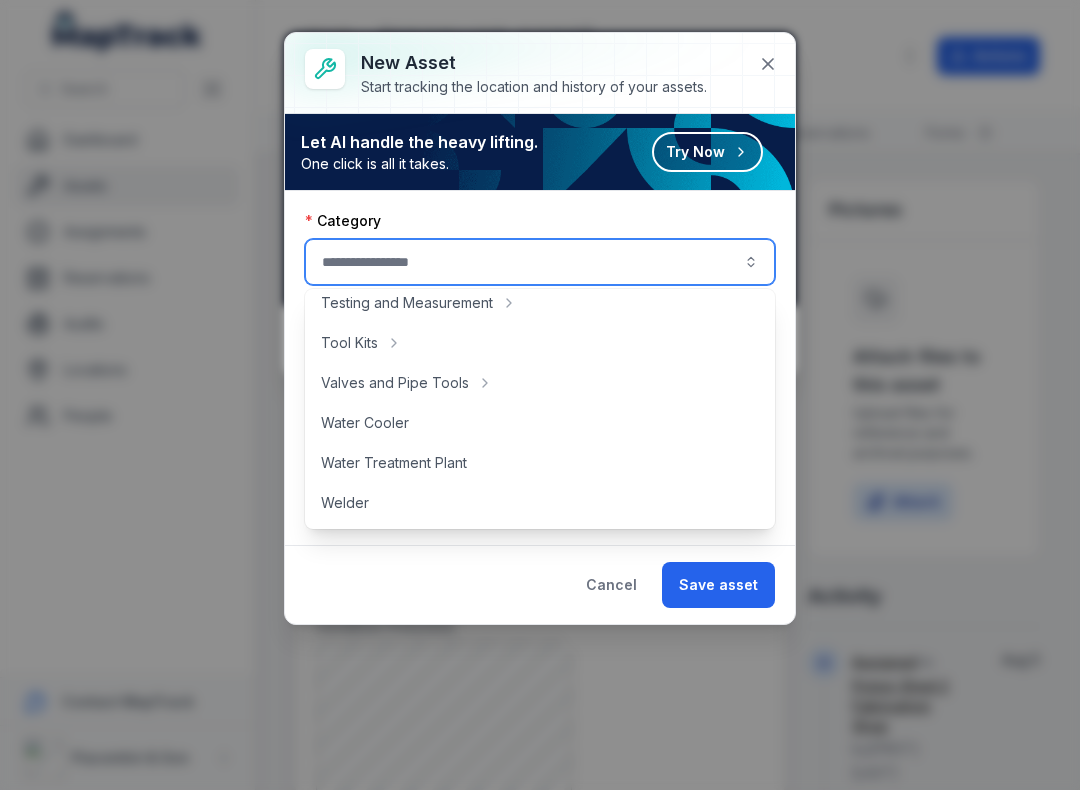 scroll, scrollTop: 892, scrollLeft: 0, axis: vertical 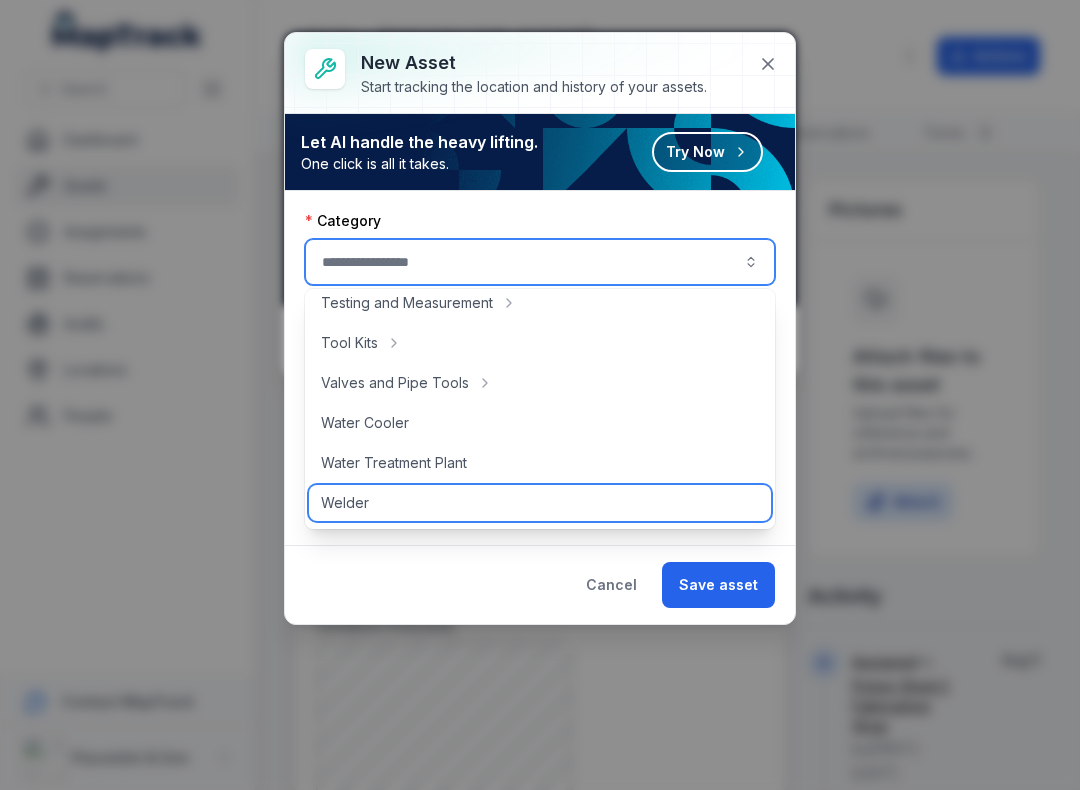 click on "Welder" at bounding box center [345, 503] 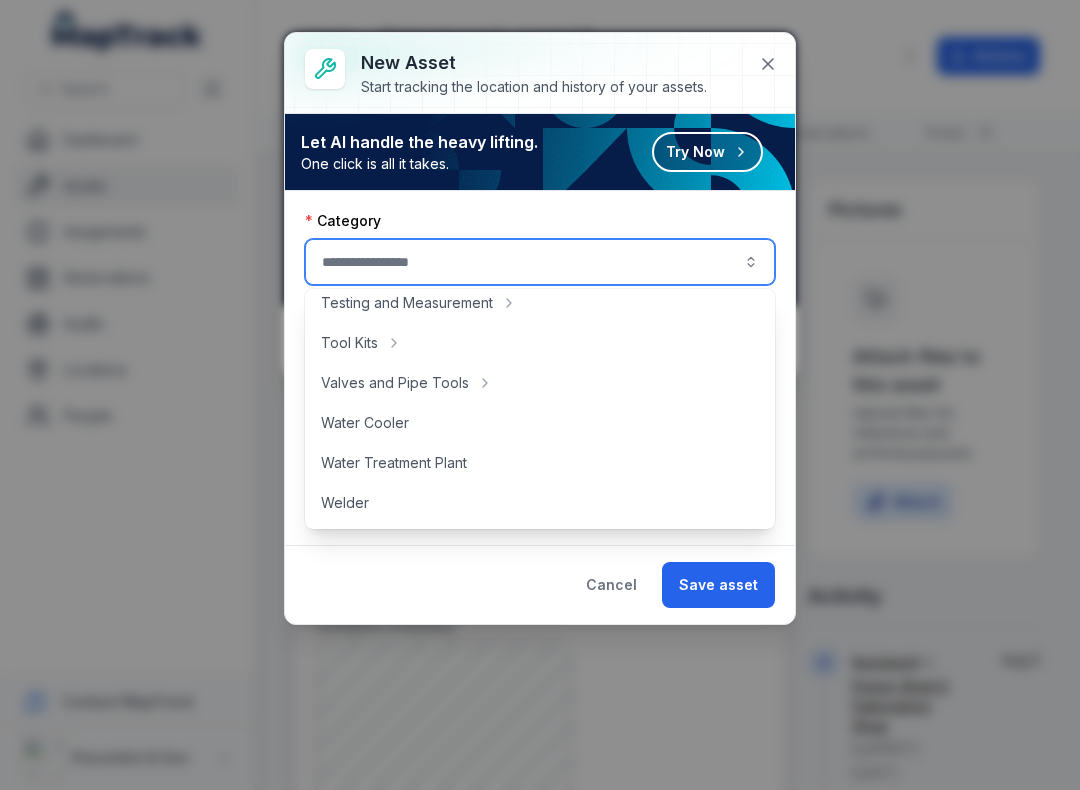 type on "******" 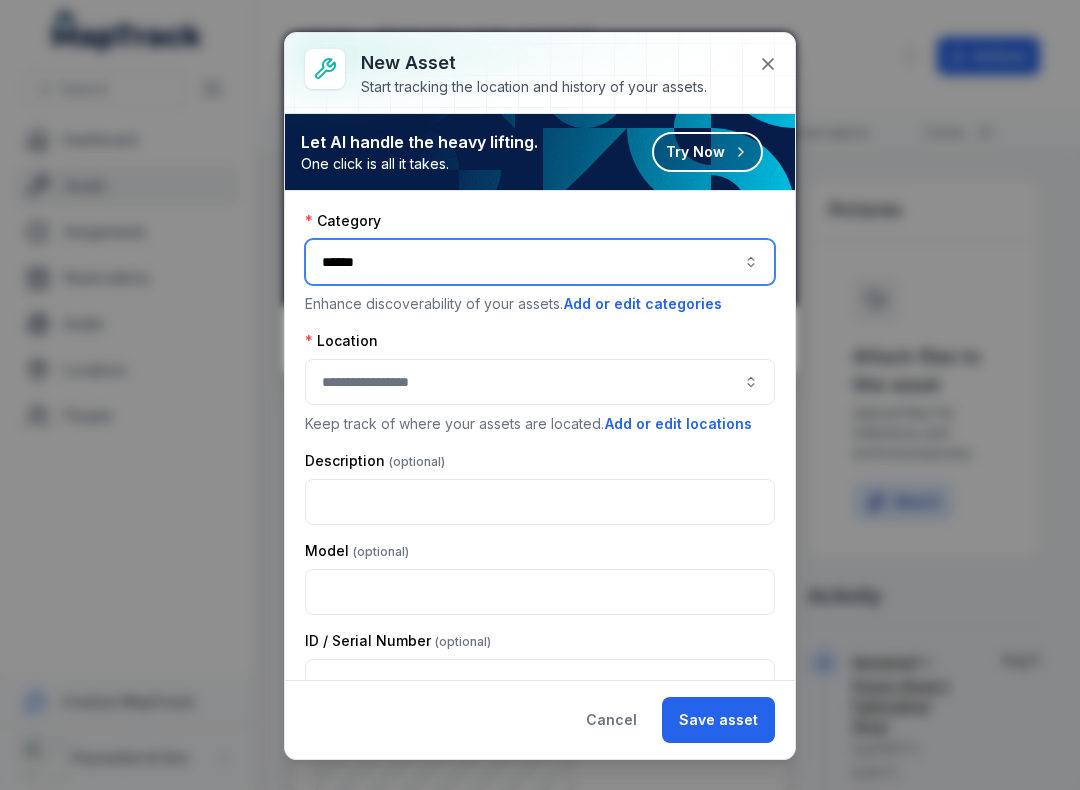 click at bounding box center (540, 382) 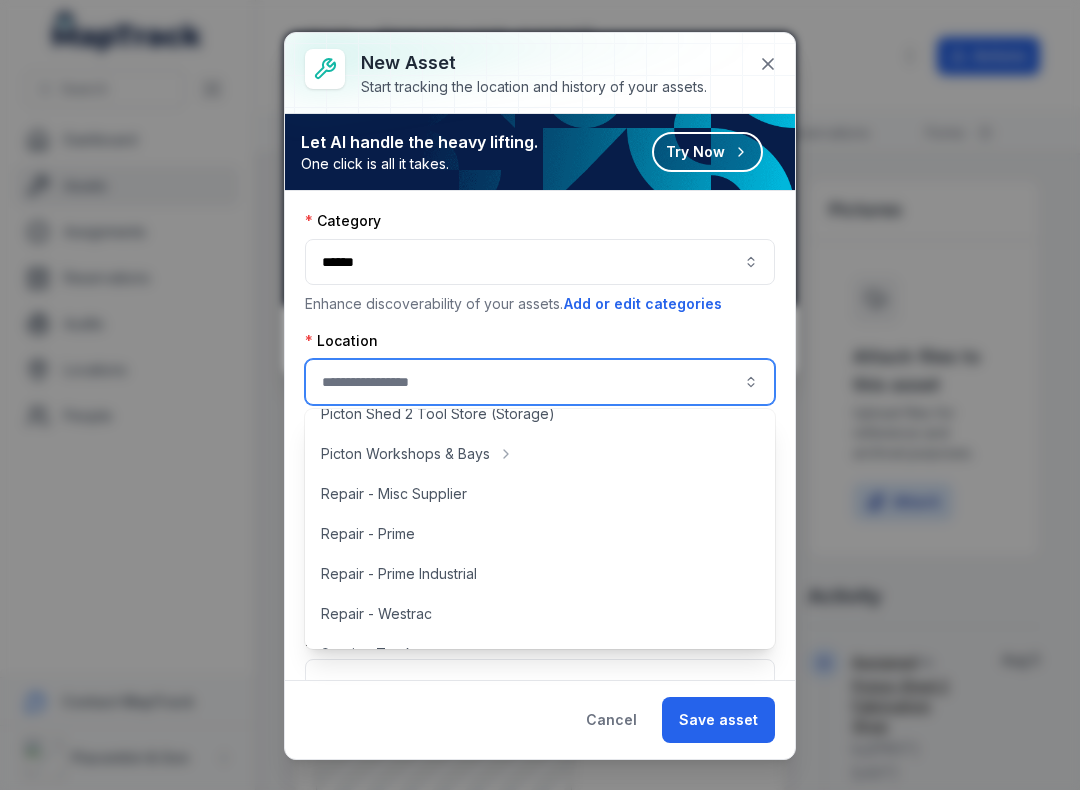 scroll, scrollTop: 453, scrollLeft: 0, axis: vertical 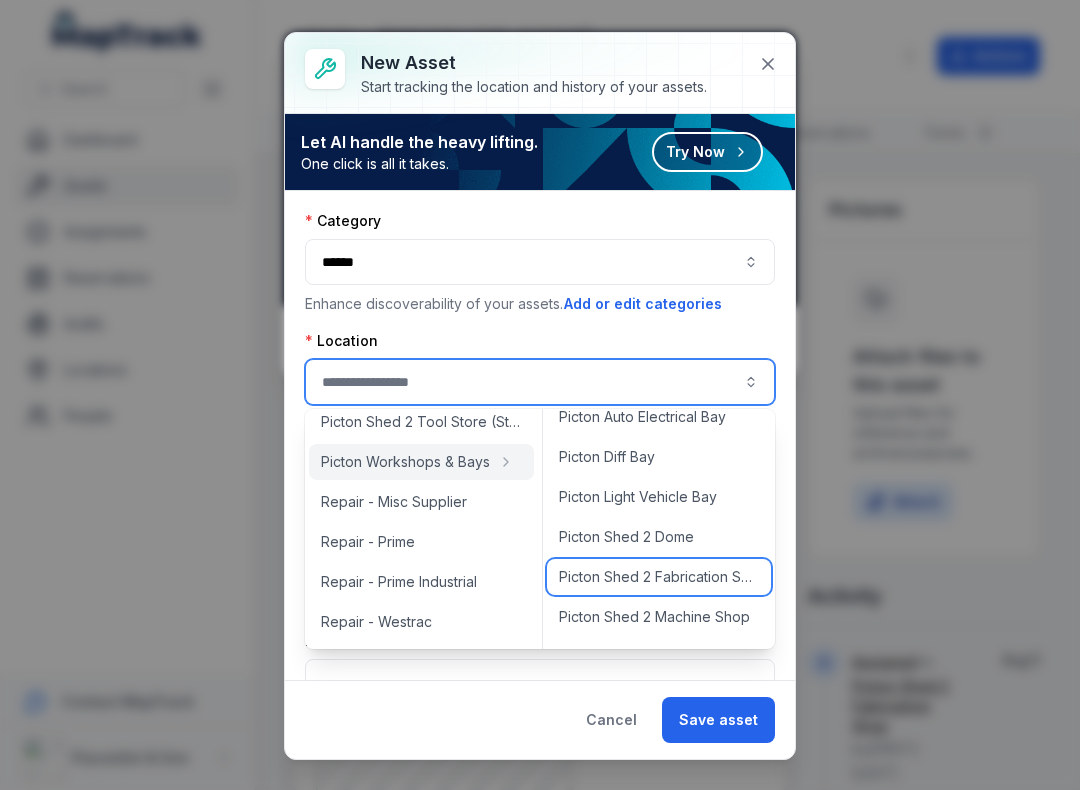 click on "Picton Shed 2 Fabrication Shop" at bounding box center [659, 577] 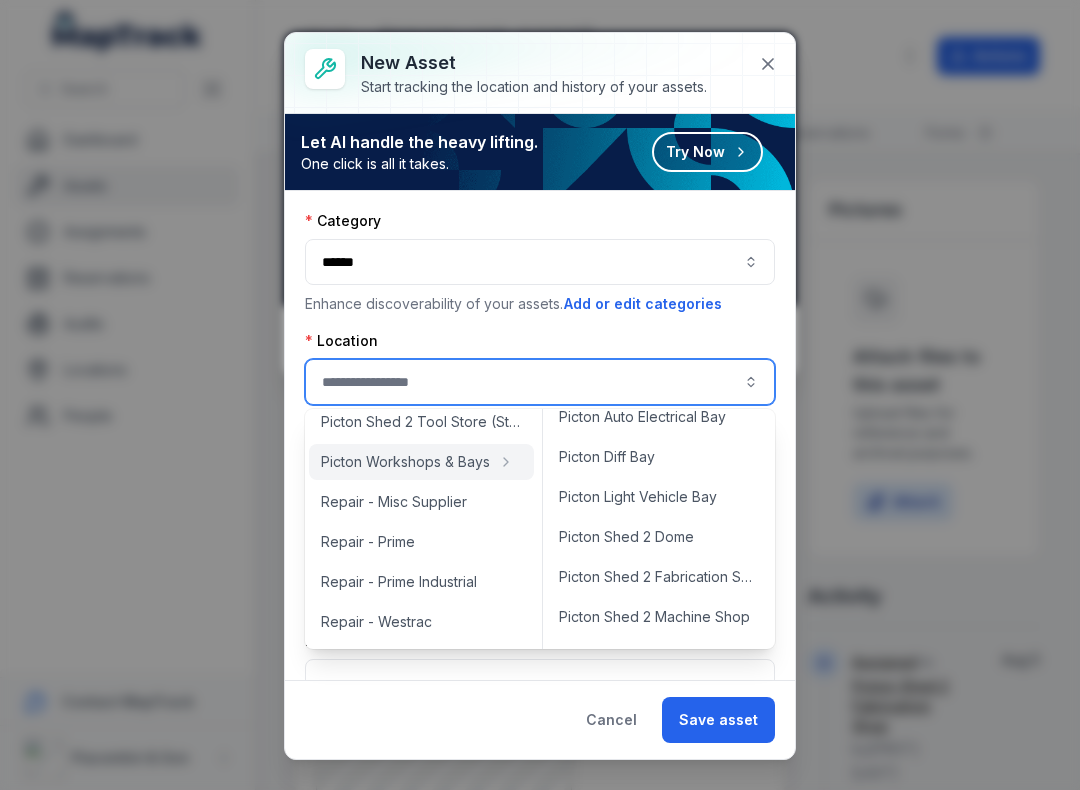 type on "**********" 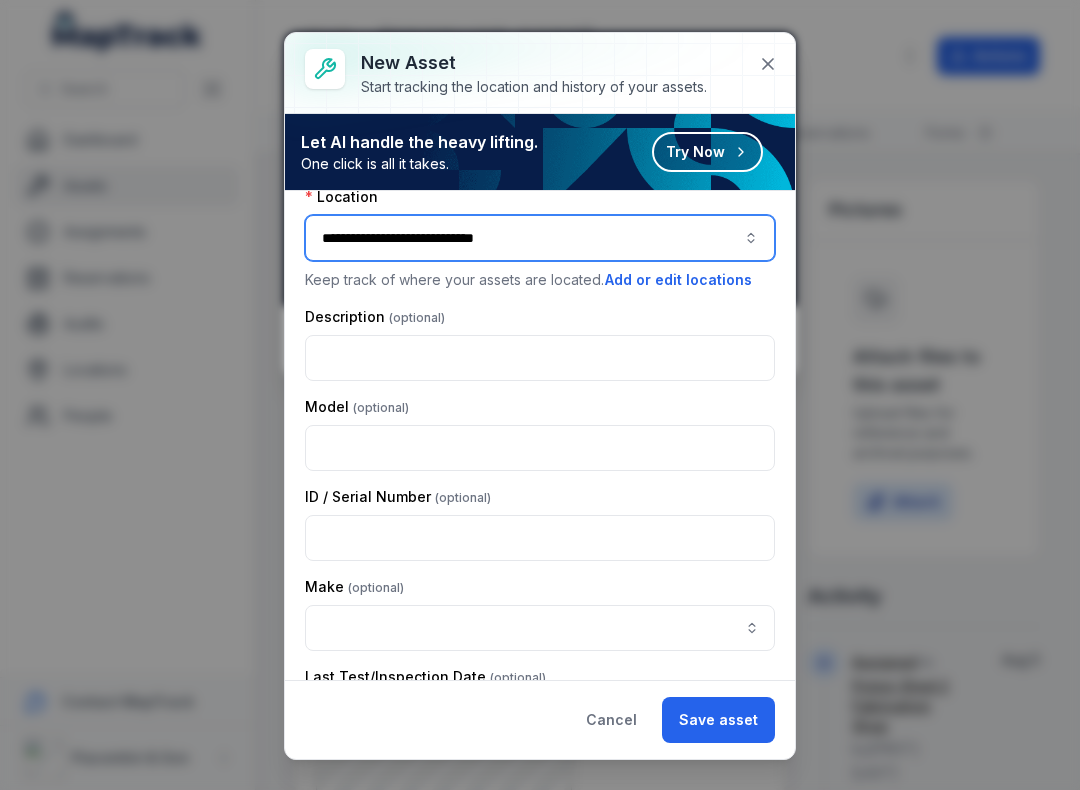 scroll, scrollTop: 166, scrollLeft: 0, axis: vertical 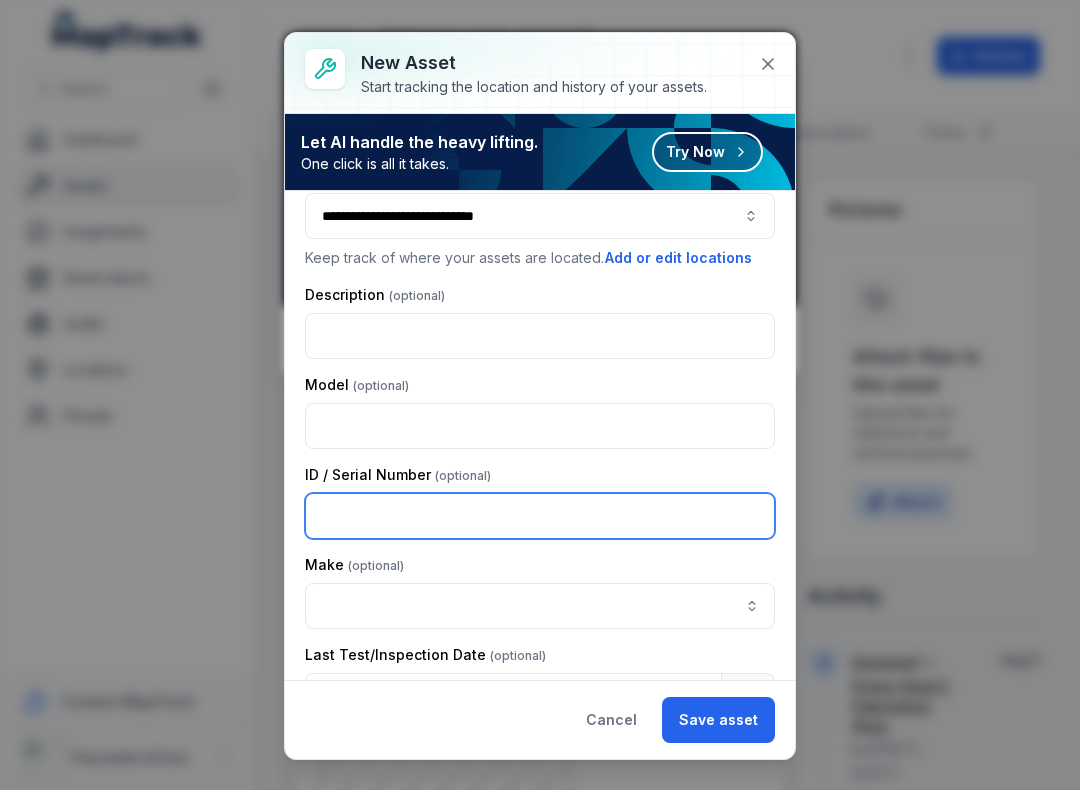 click at bounding box center [540, 516] 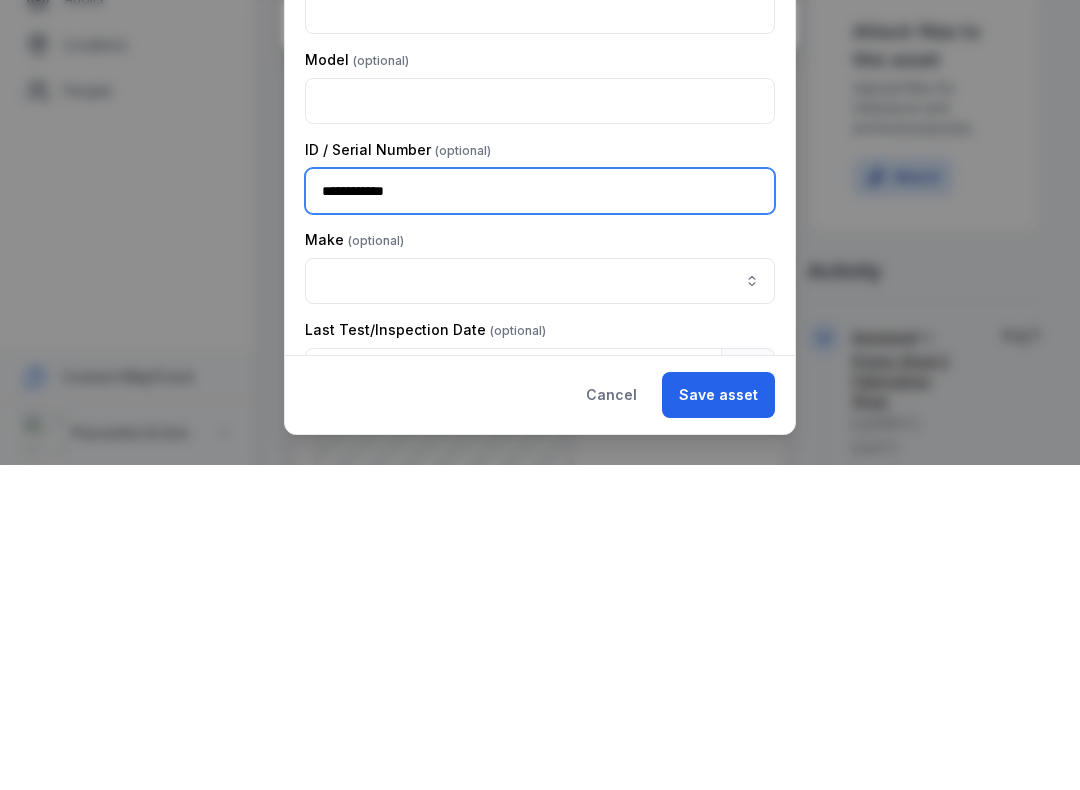 type on "**********" 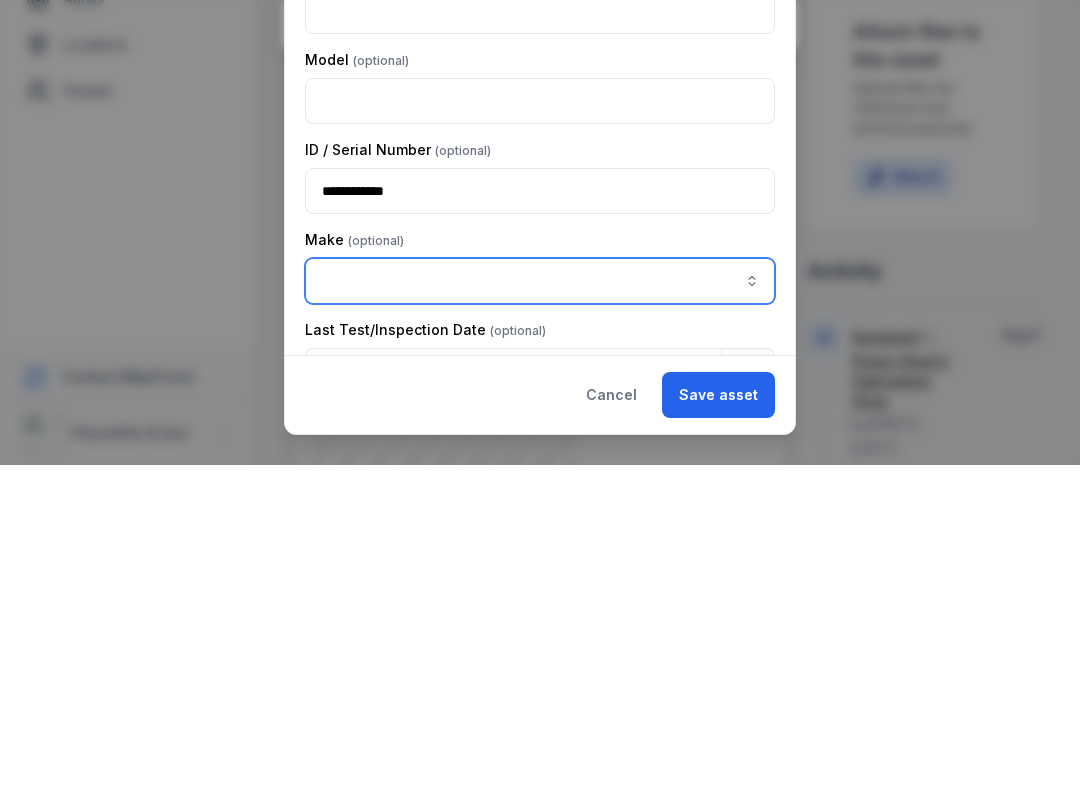 click at bounding box center [540, 606] 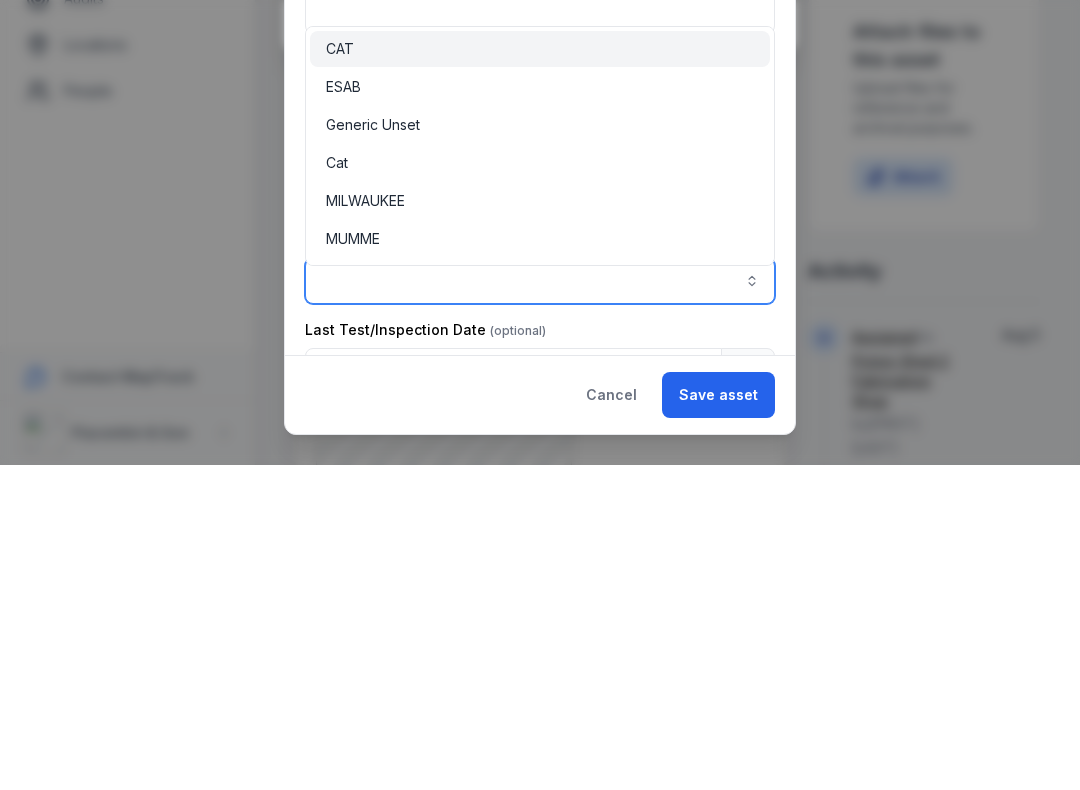 click on "ESAB" at bounding box center (540, 412) 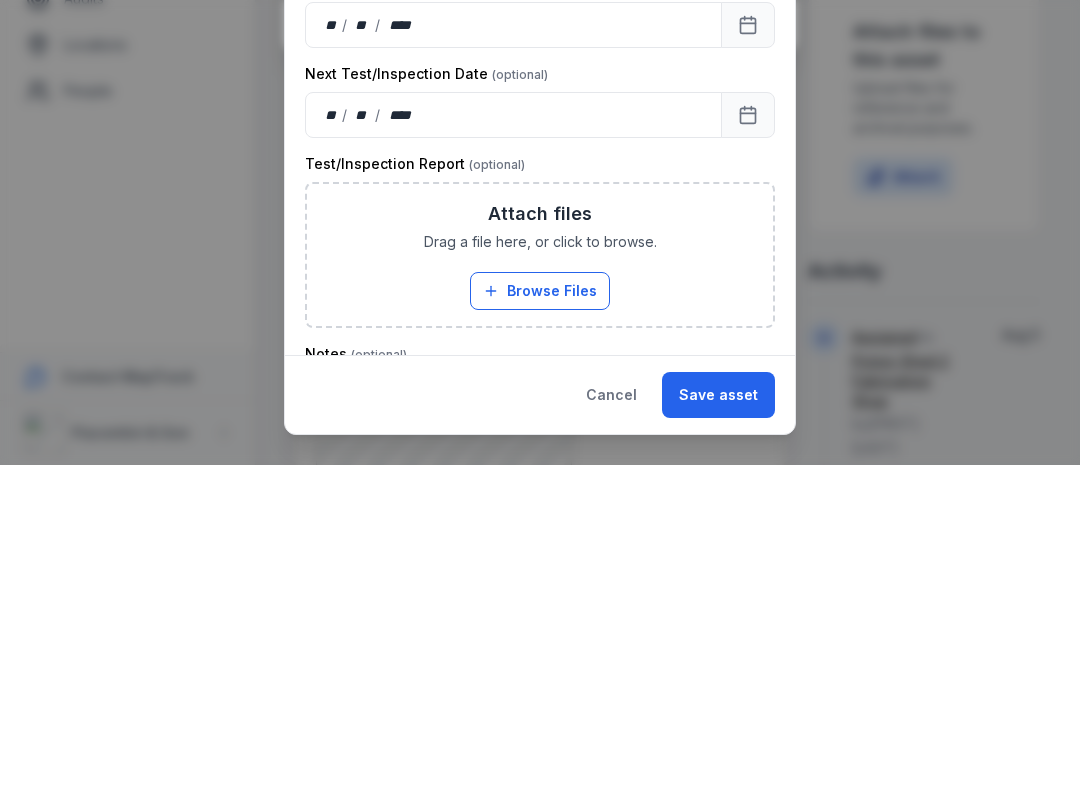 scroll, scrollTop: 537, scrollLeft: 0, axis: vertical 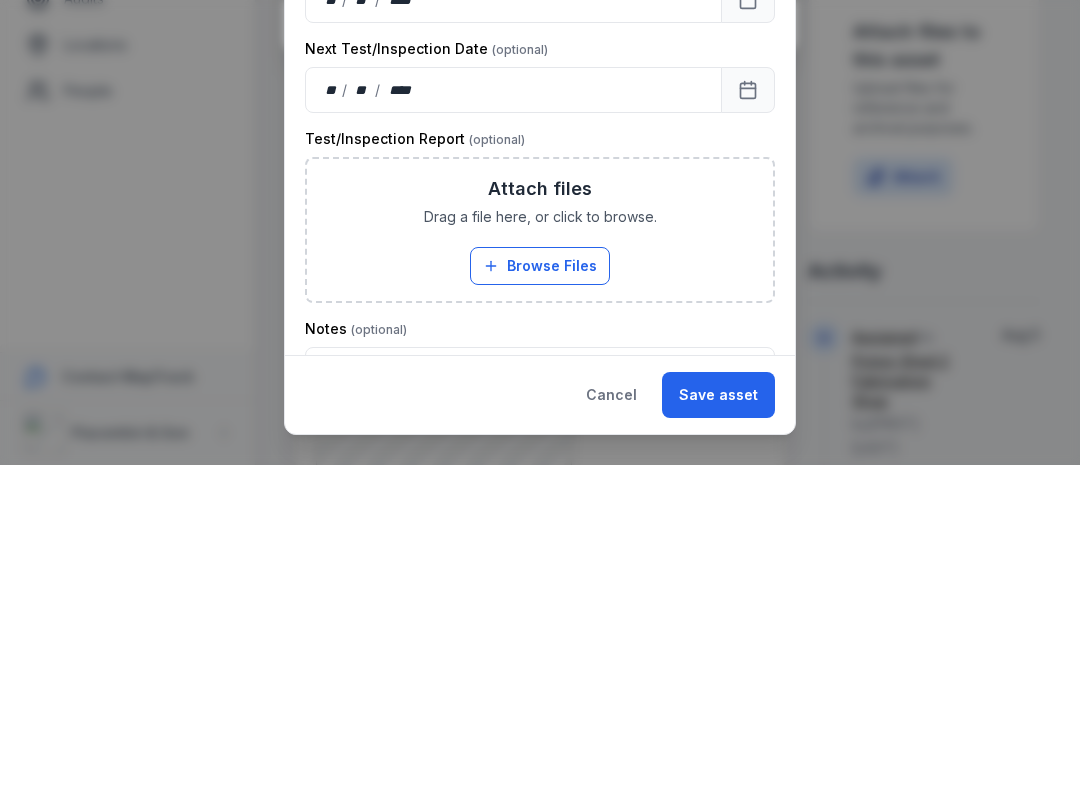 click on "Browse Files" at bounding box center (540, 591) 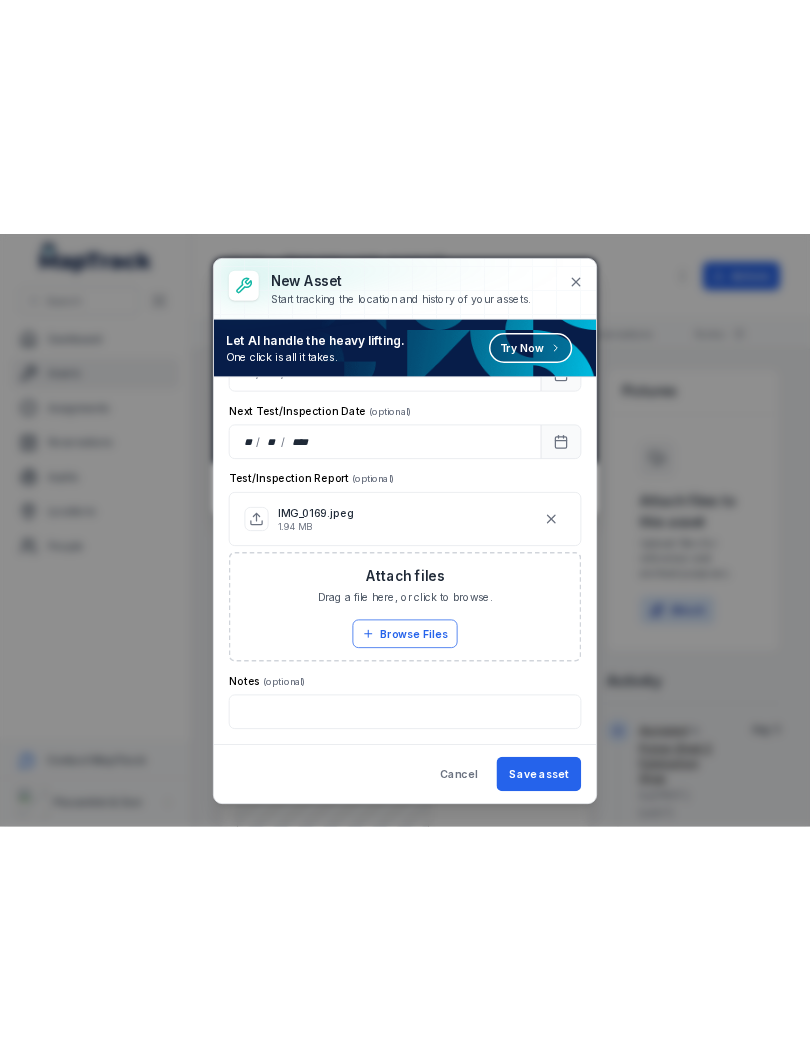 scroll, scrollTop: 675, scrollLeft: 0, axis: vertical 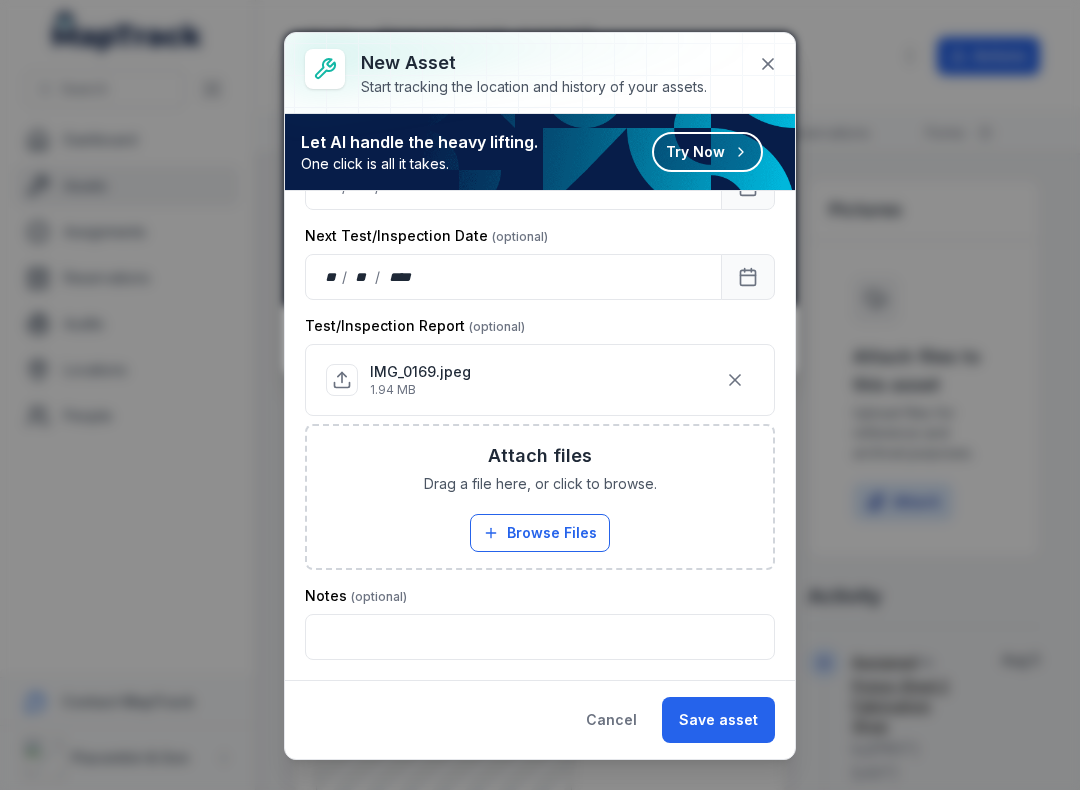 click on "Save asset" at bounding box center [718, 720] 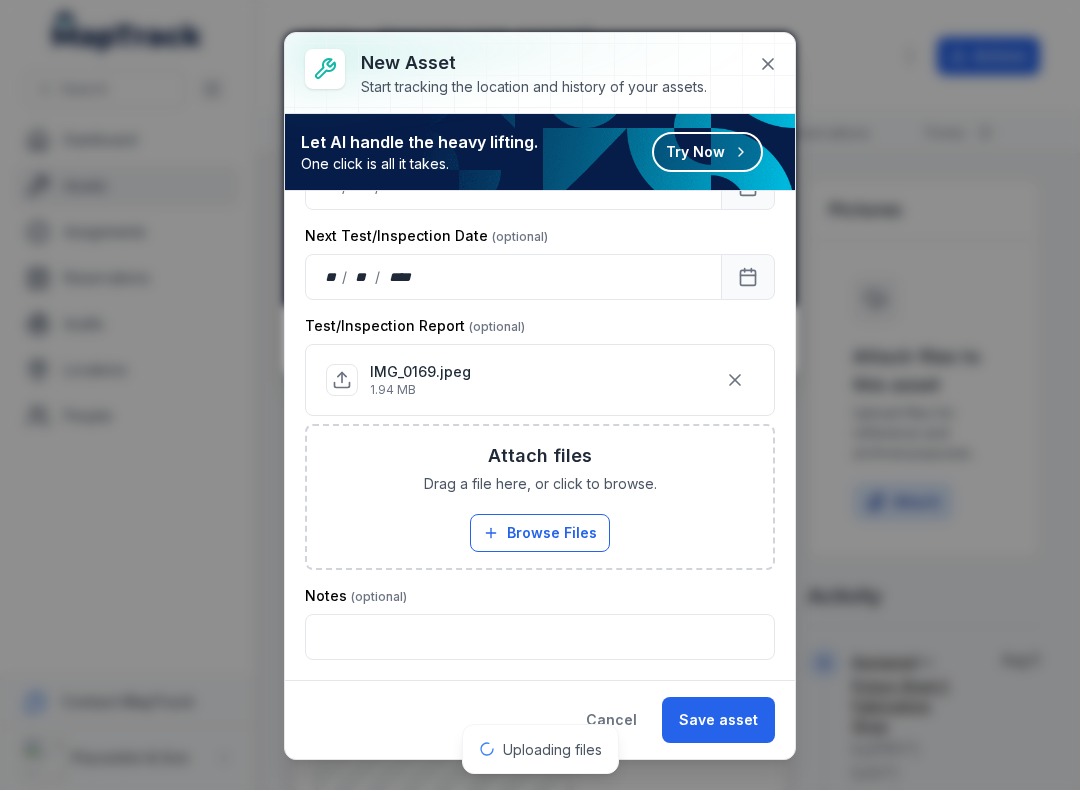 scroll, scrollTop: 405, scrollLeft: 0, axis: vertical 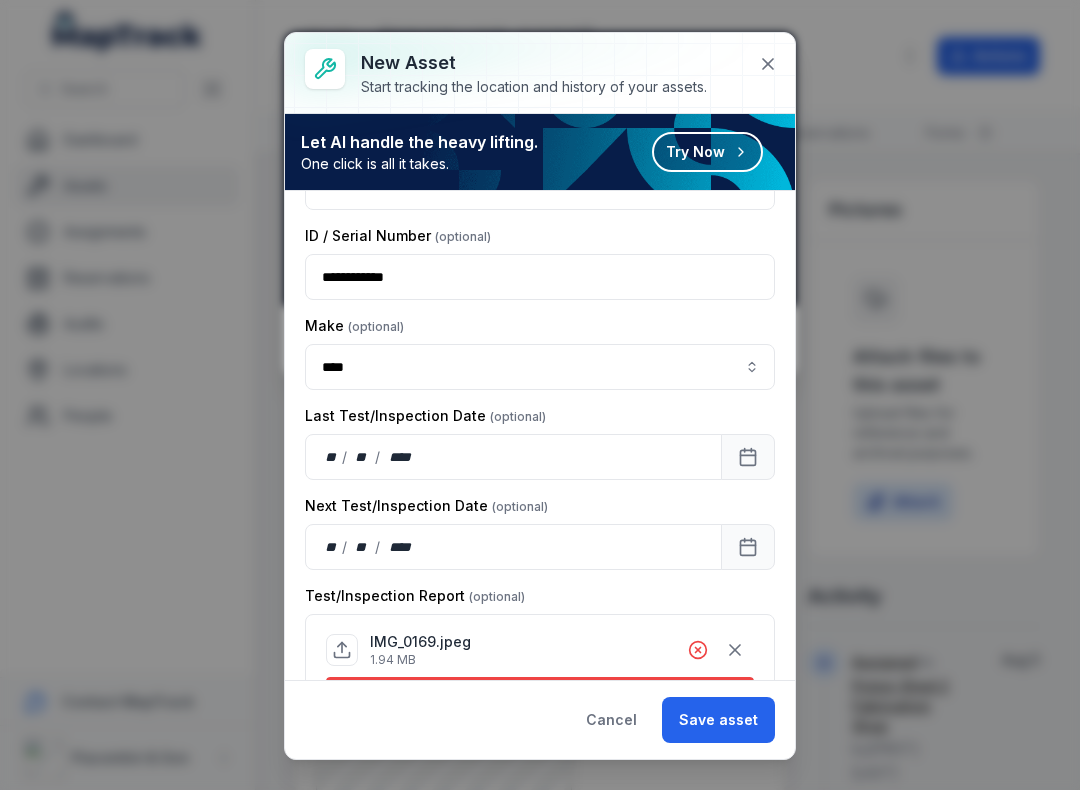 click 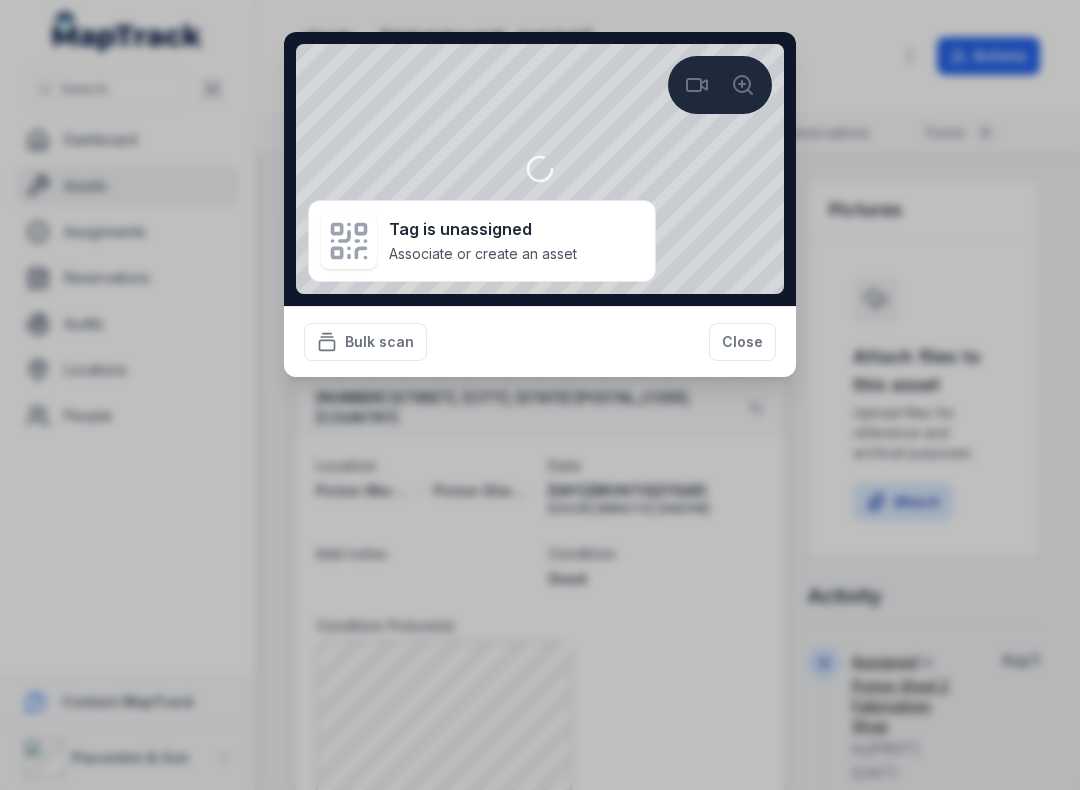 click on "Close" at bounding box center [742, 342] 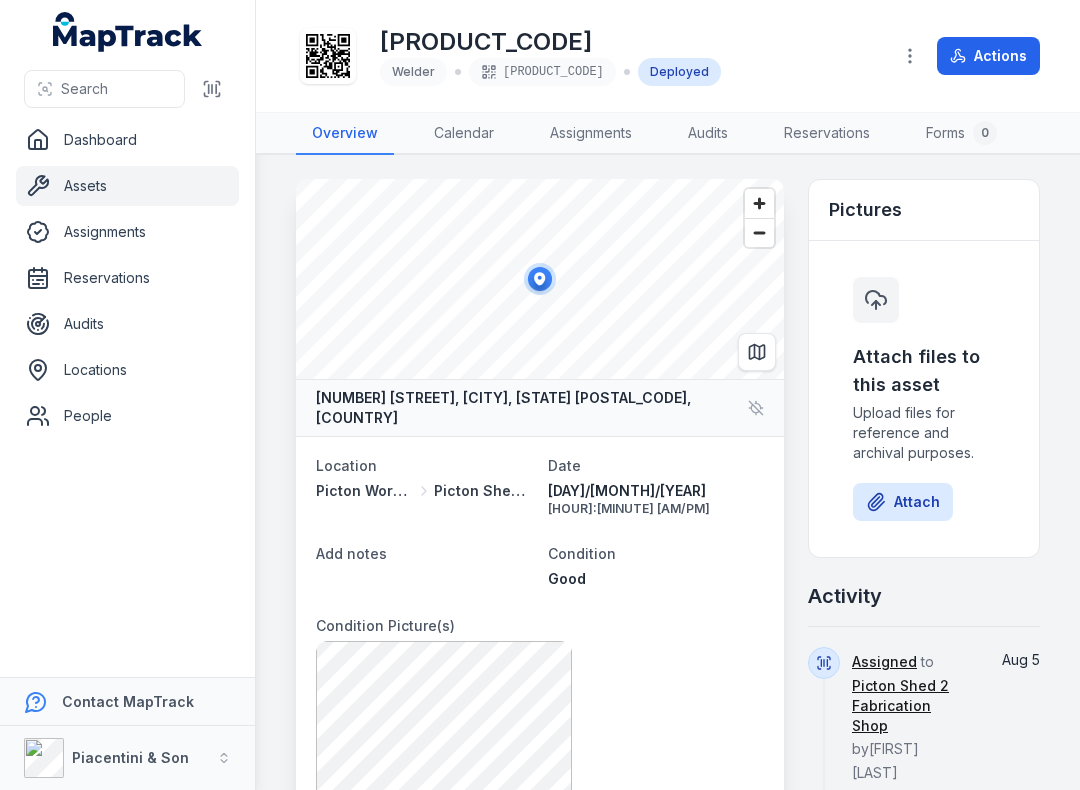 click at bounding box center (212, 89) 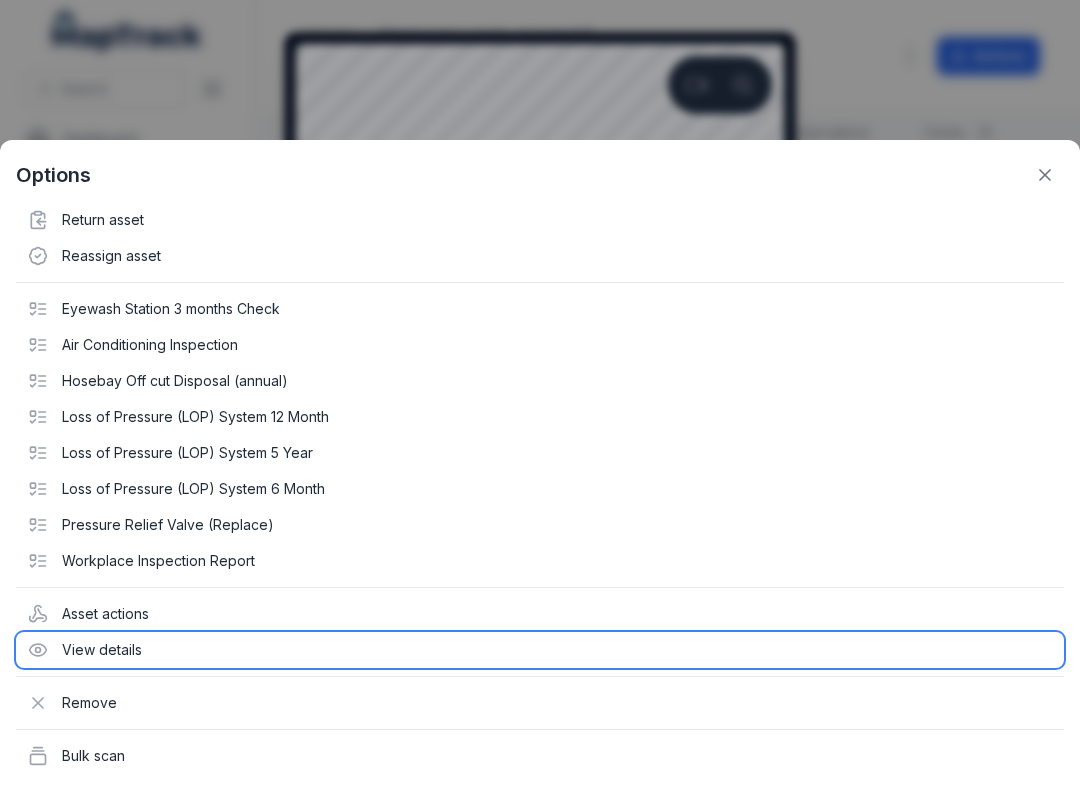 click on "View details" at bounding box center [540, 650] 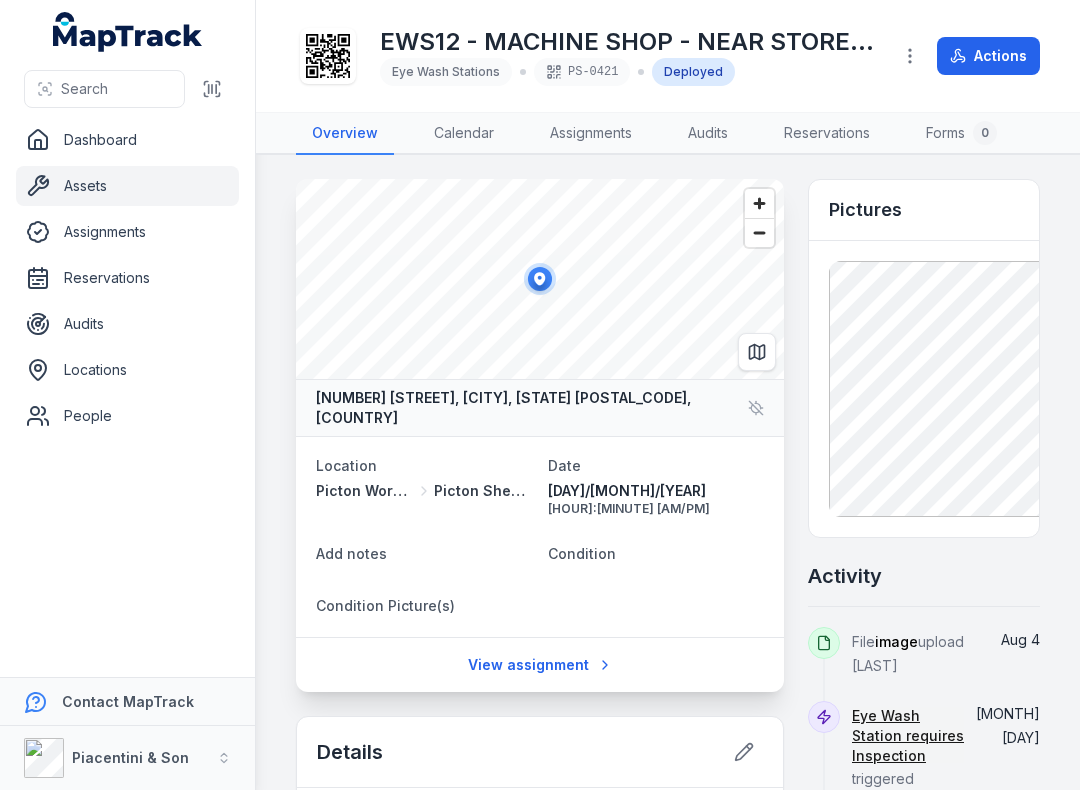 scroll, scrollTop: 0, scrollLeft: 0, axis: both 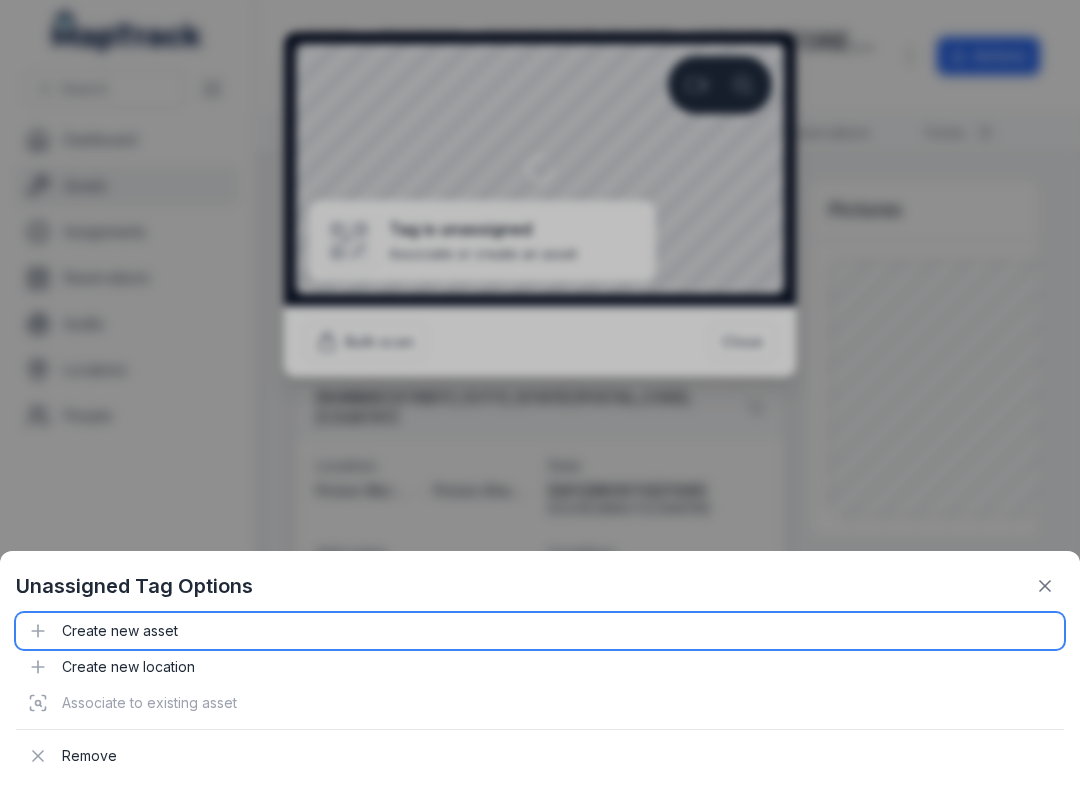 click on "Create new asset" at bounding box center [540, 631] 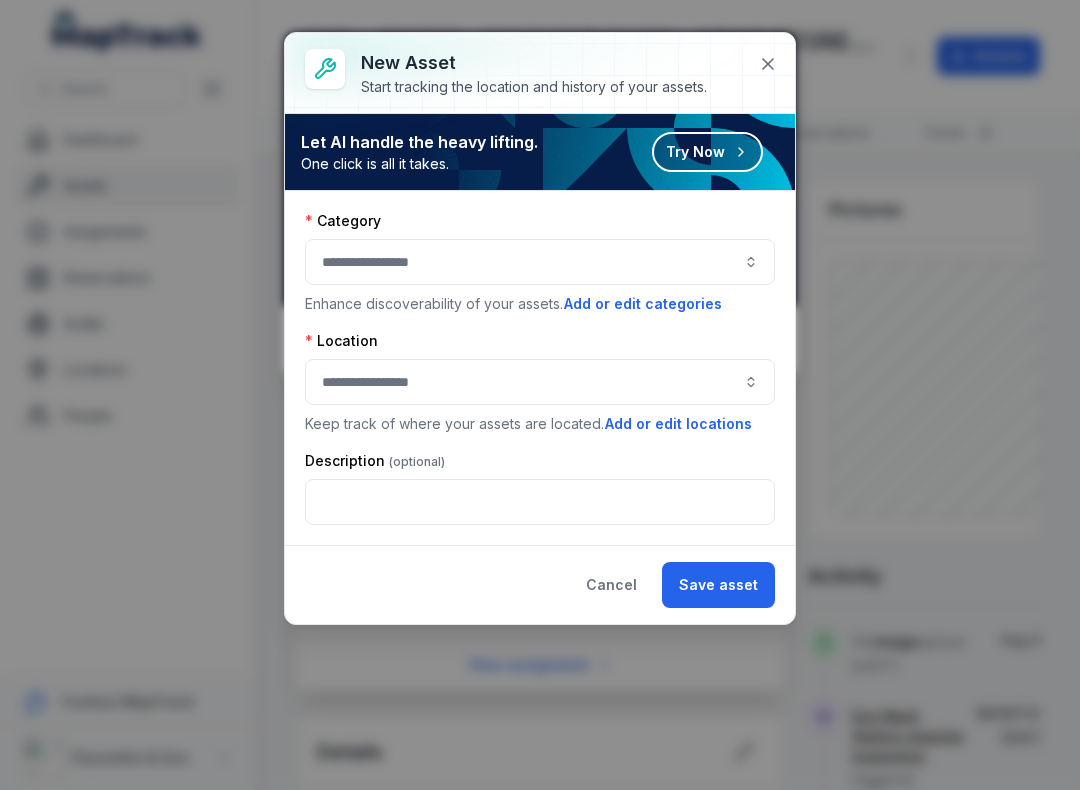 click at bounding box center (540, 262) 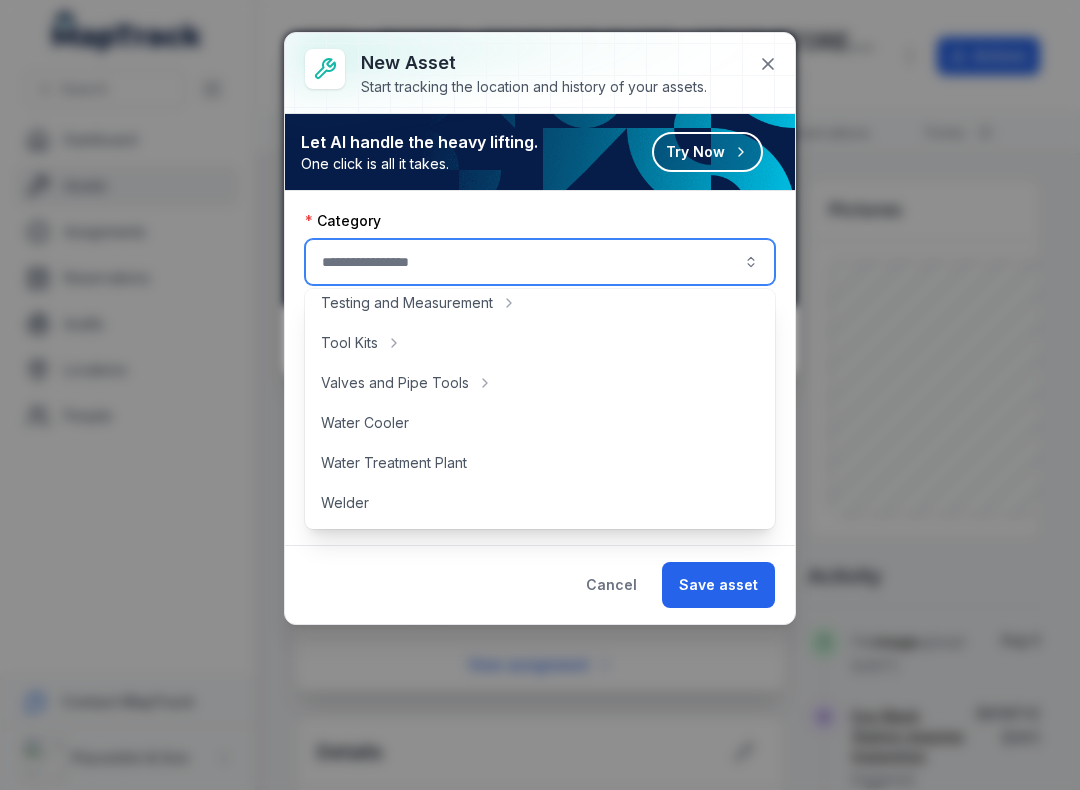 scroll, scrollTop: 892, scrollLeft: 0, axis: vertical 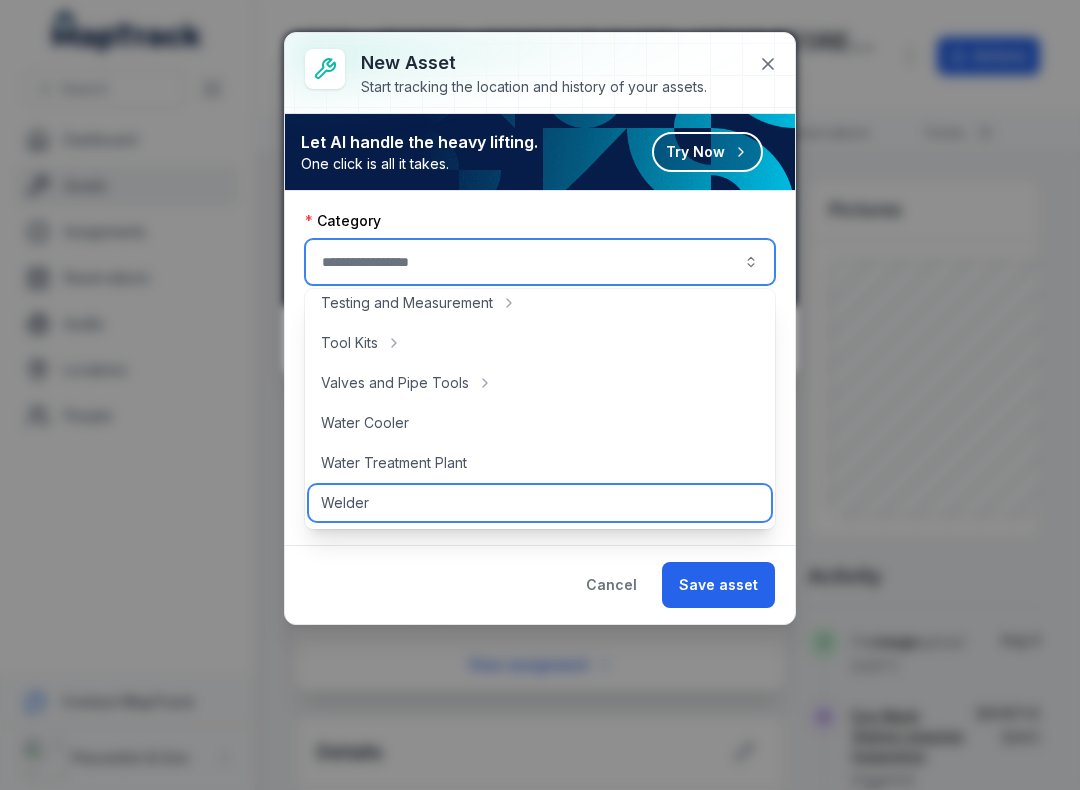 click on "Welder" at bounding box center [540, 503] 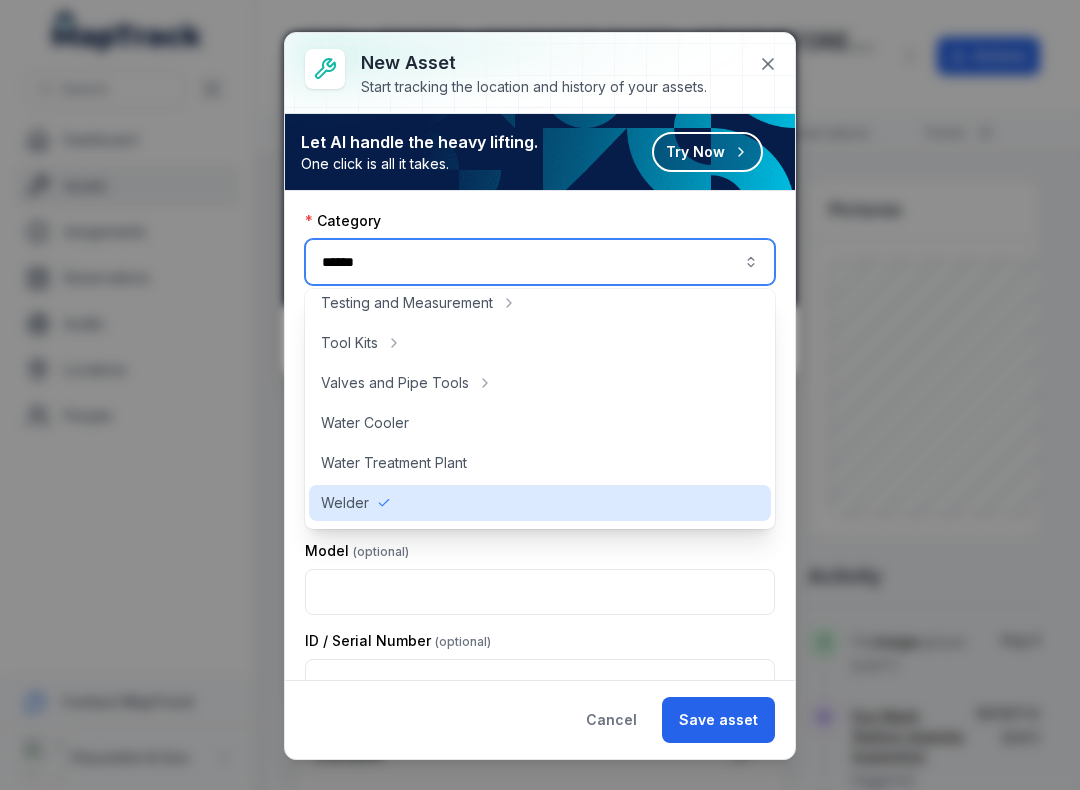 type on "******" 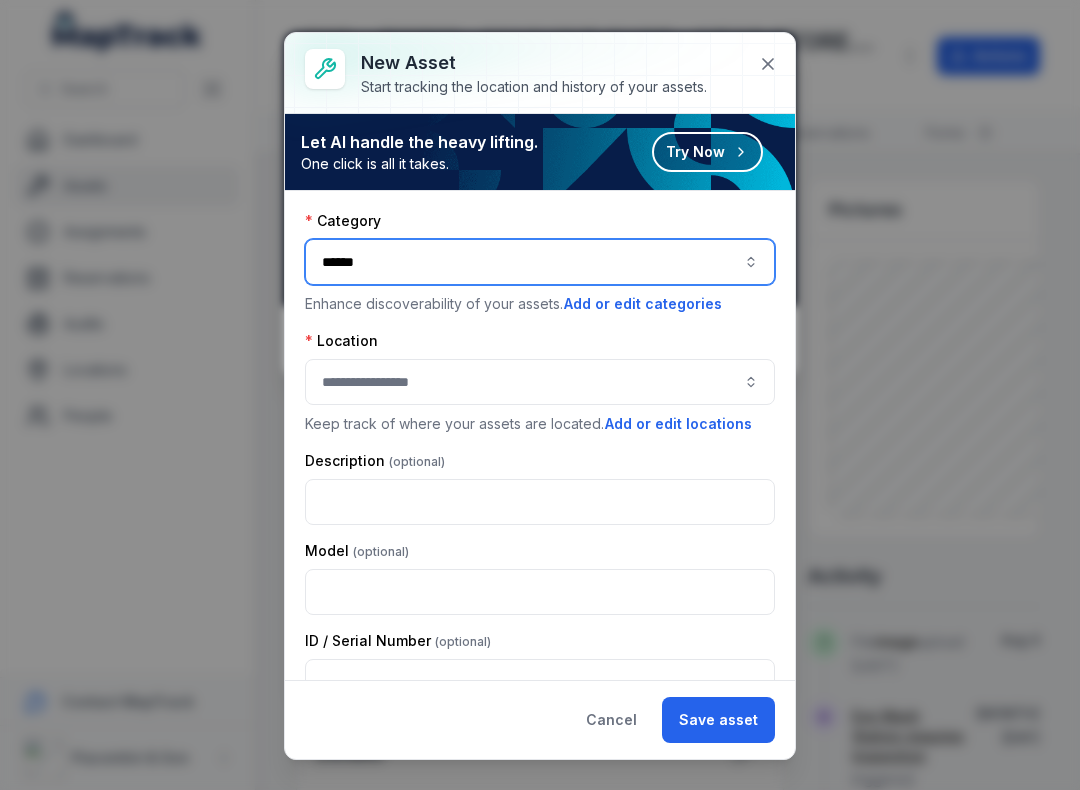 click at bounding box center (540, 382) 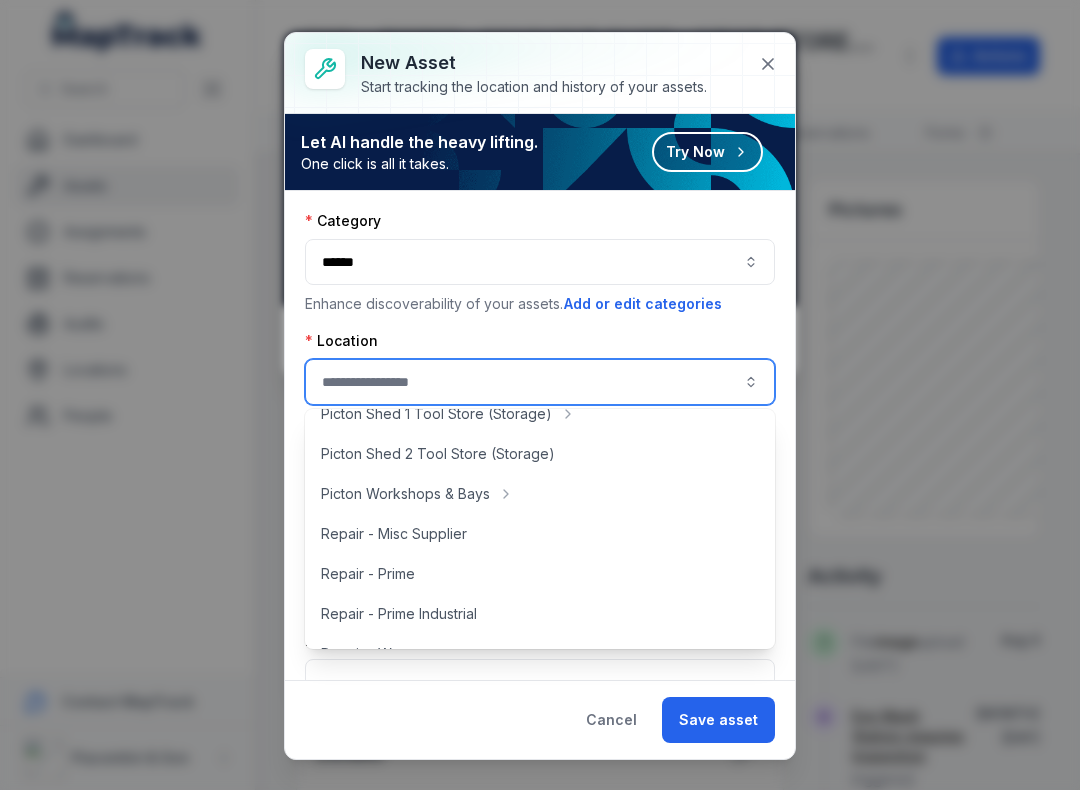 scroll, scrollTop: 420, scrollLeft: 0, axis: vertical 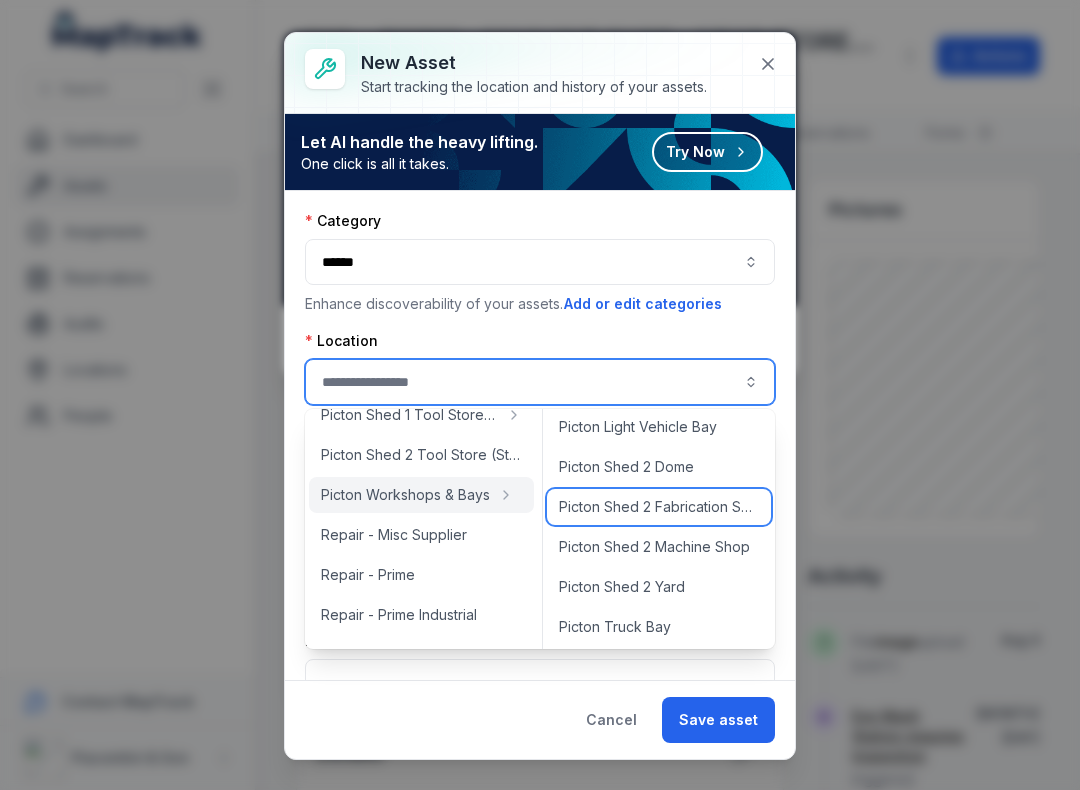 click on "Picton Shed 2 Fabrication Shop" at bounding box center [659, 507] 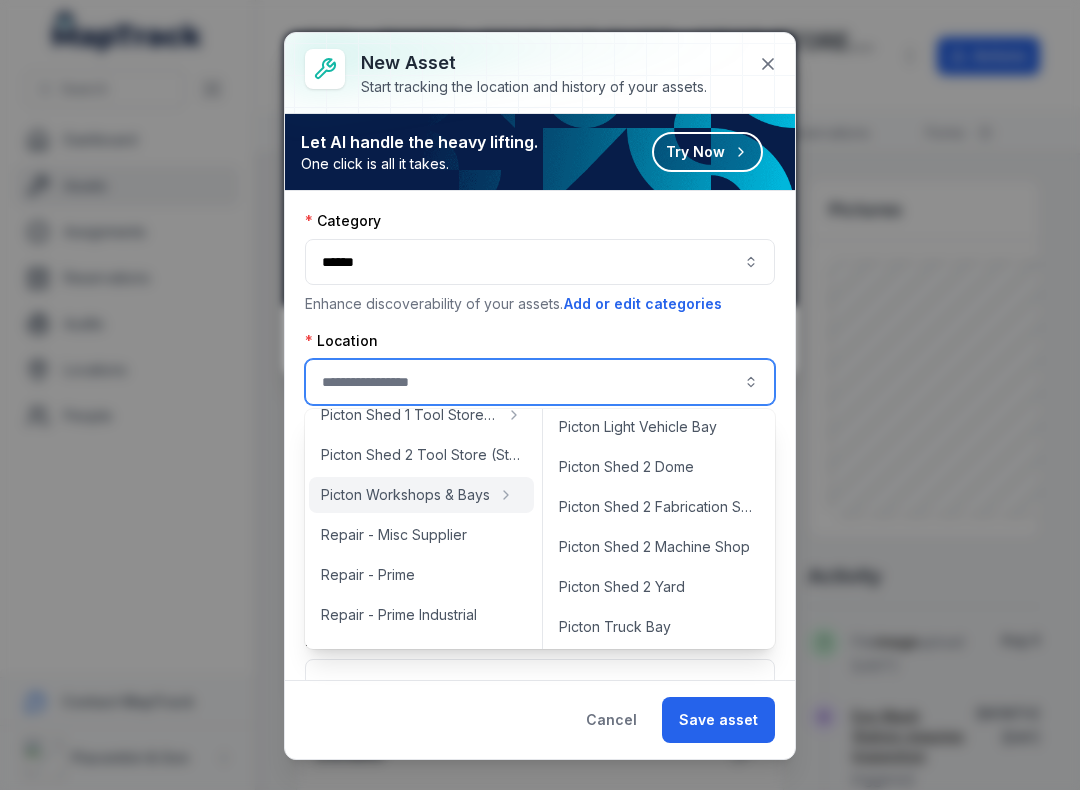 type on "**********" 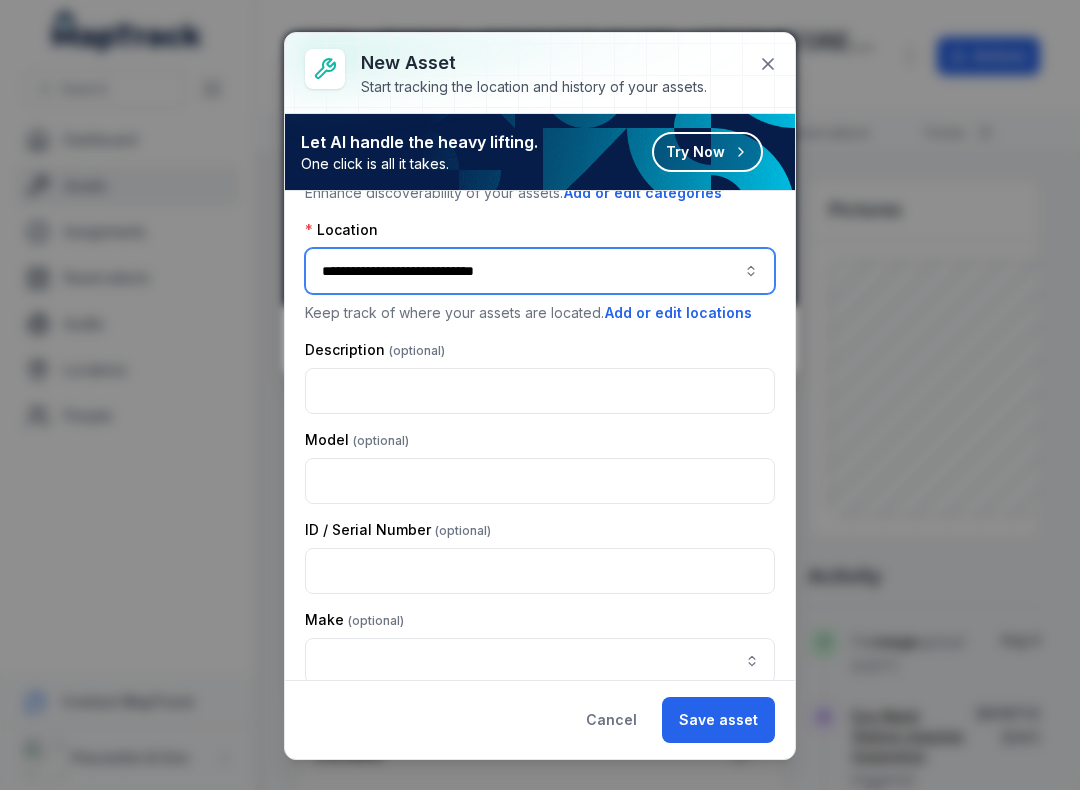 scroll, scrollTop: 112, scrollLeft: 0, axis: vertical 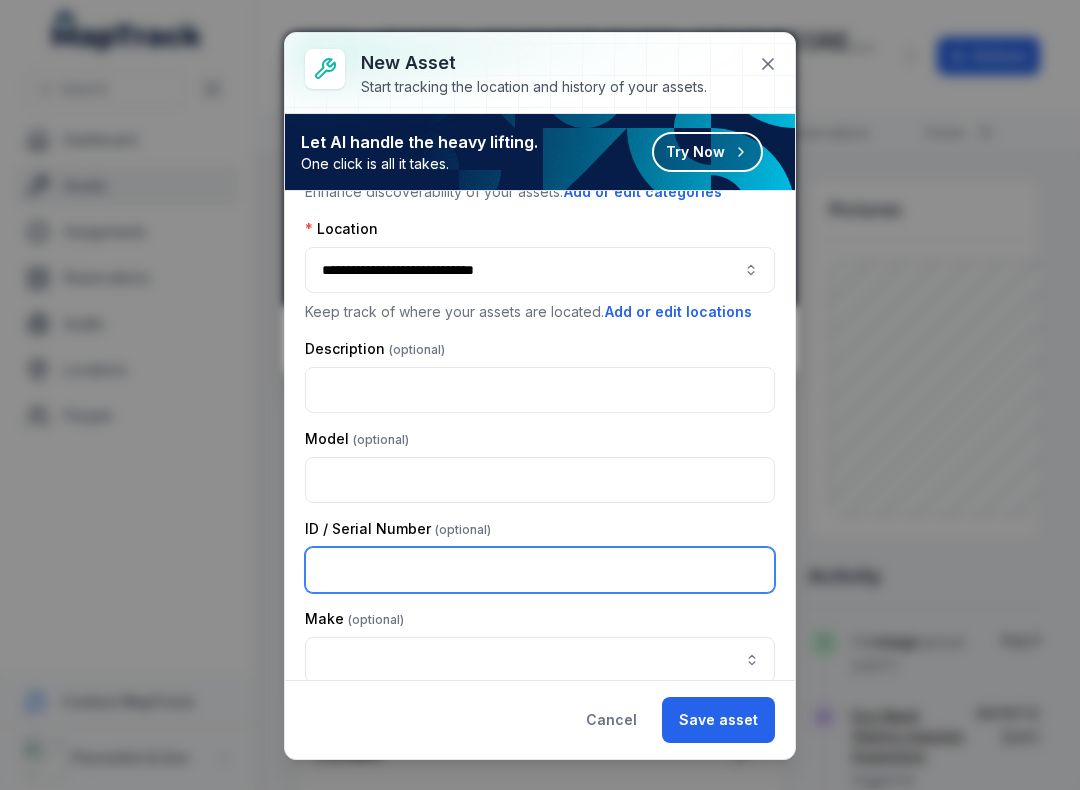 click at bounding box center [540, 570] 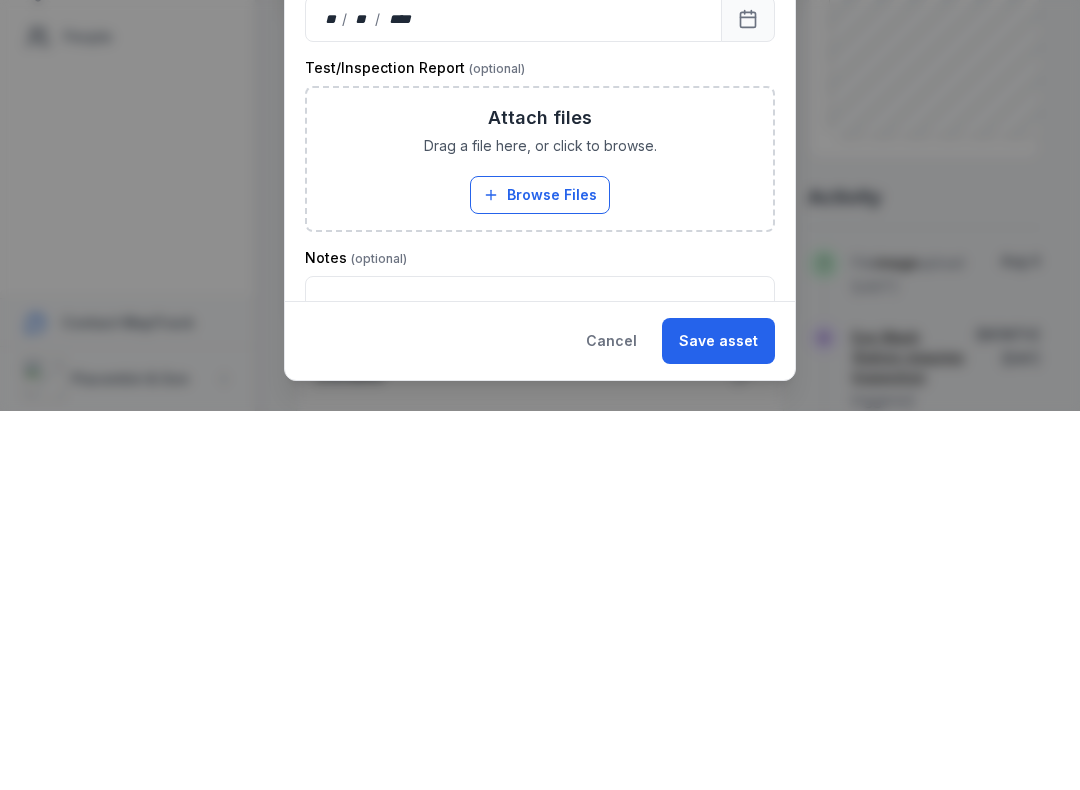 scroll, scrollTop: 555, scrollLeft: 0, axis: vertical 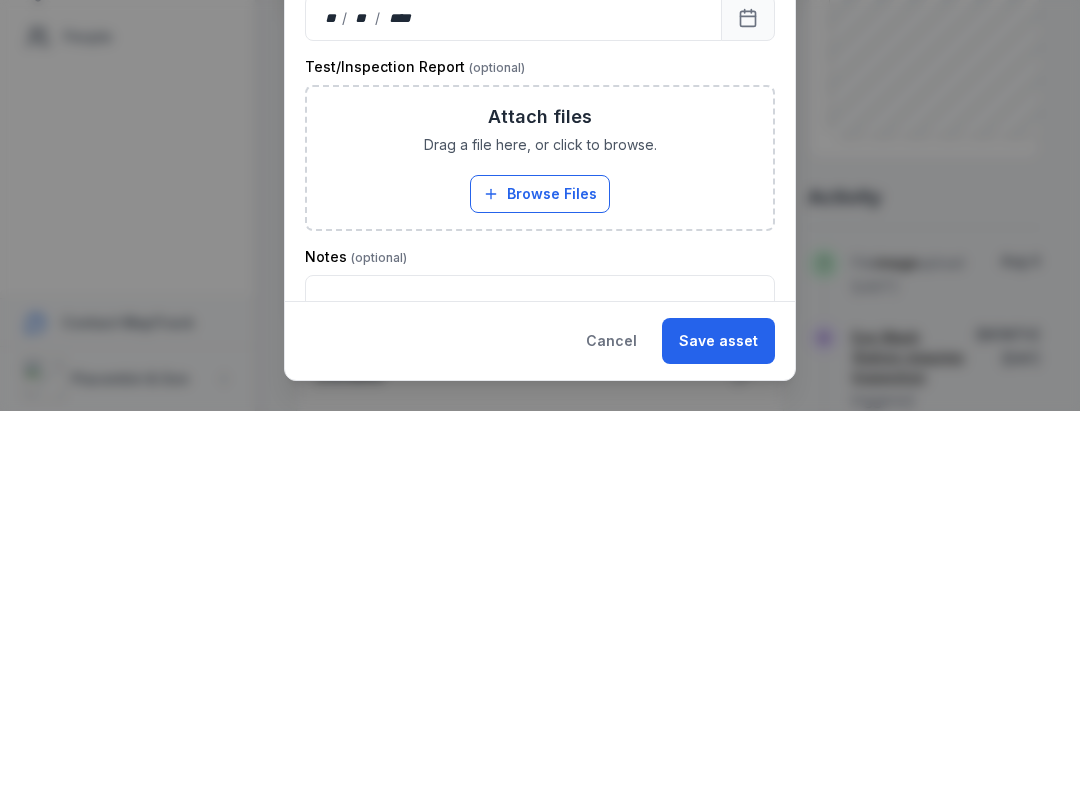 click on "Browse Files" at bounding box center [540, 573] 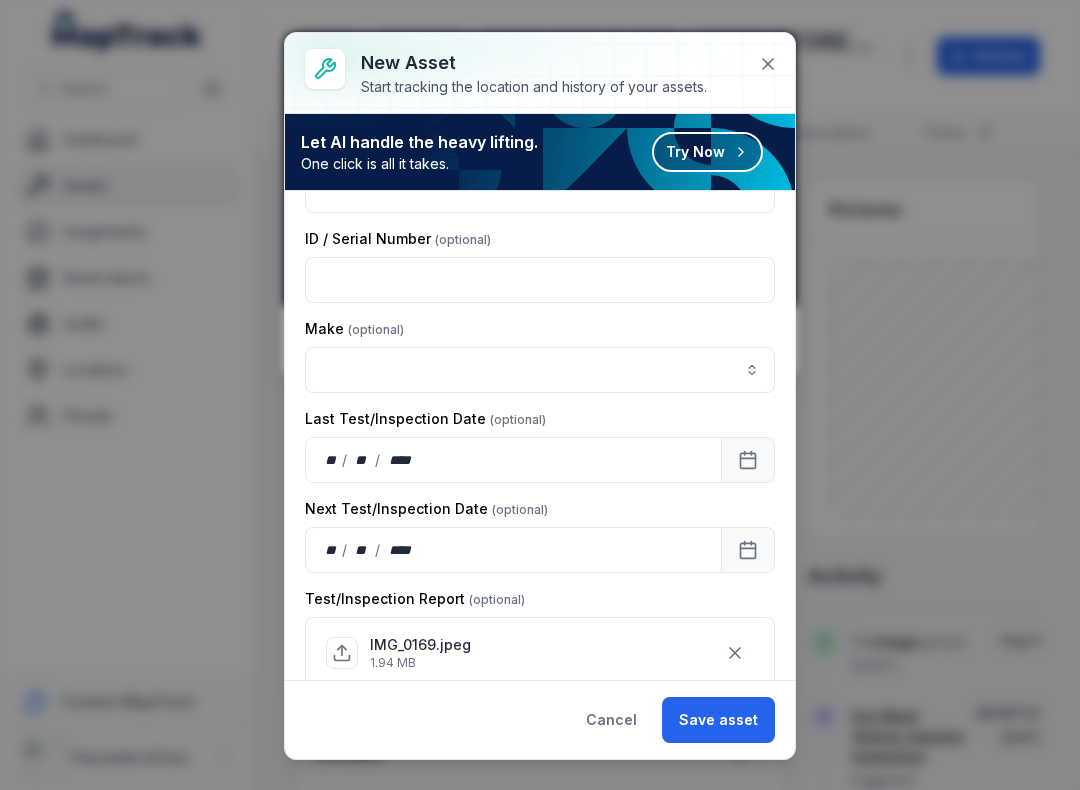 scroll, scrollTop: 396, scrollLeft: 0, axis: vertical 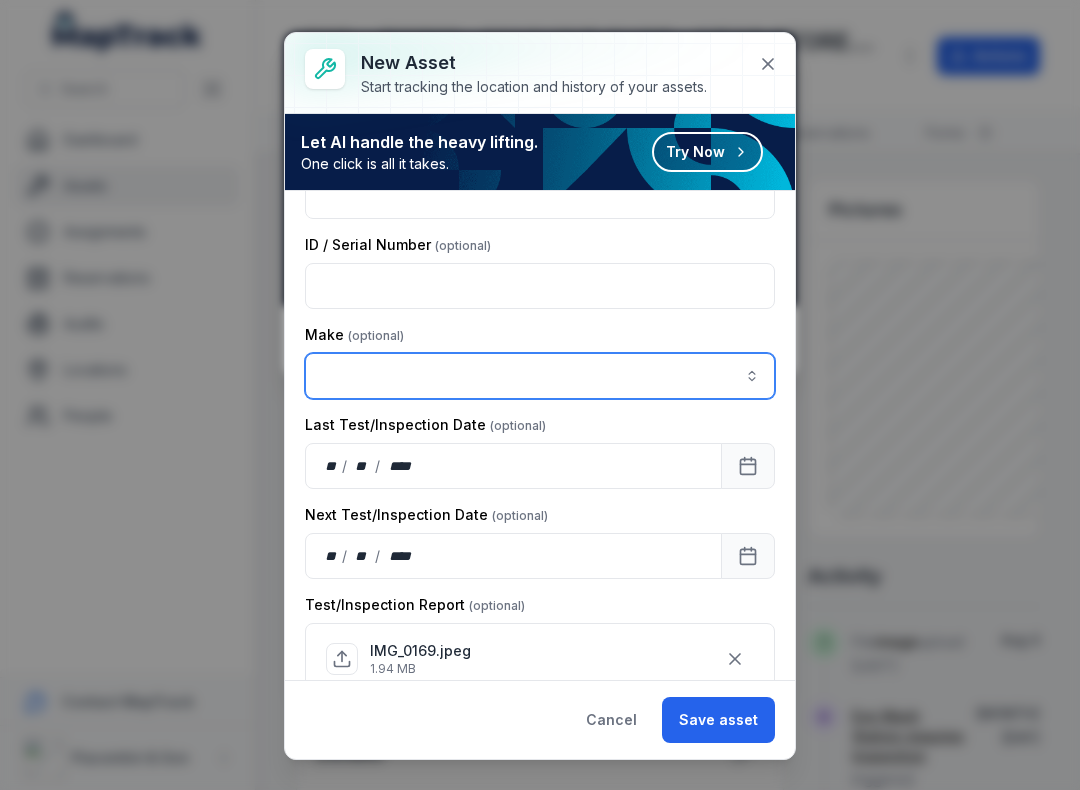 click at bounding box center (540, 376) 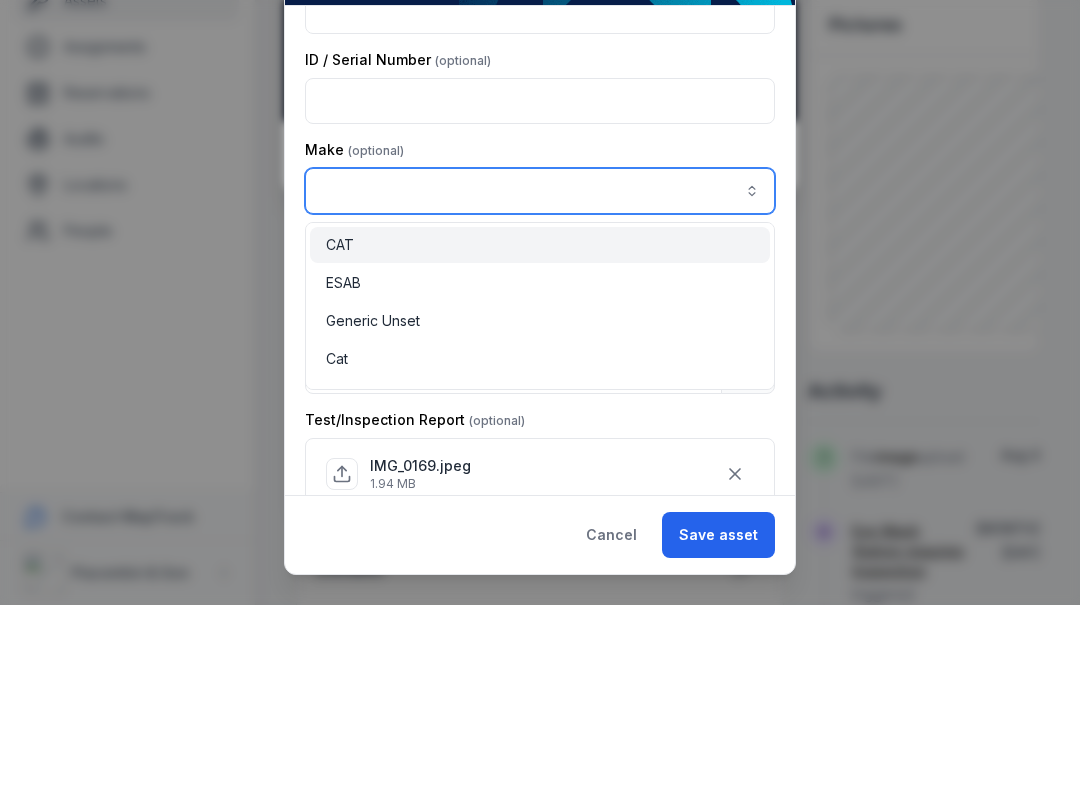 click on "ESAB" at bounding box center [343, 468] 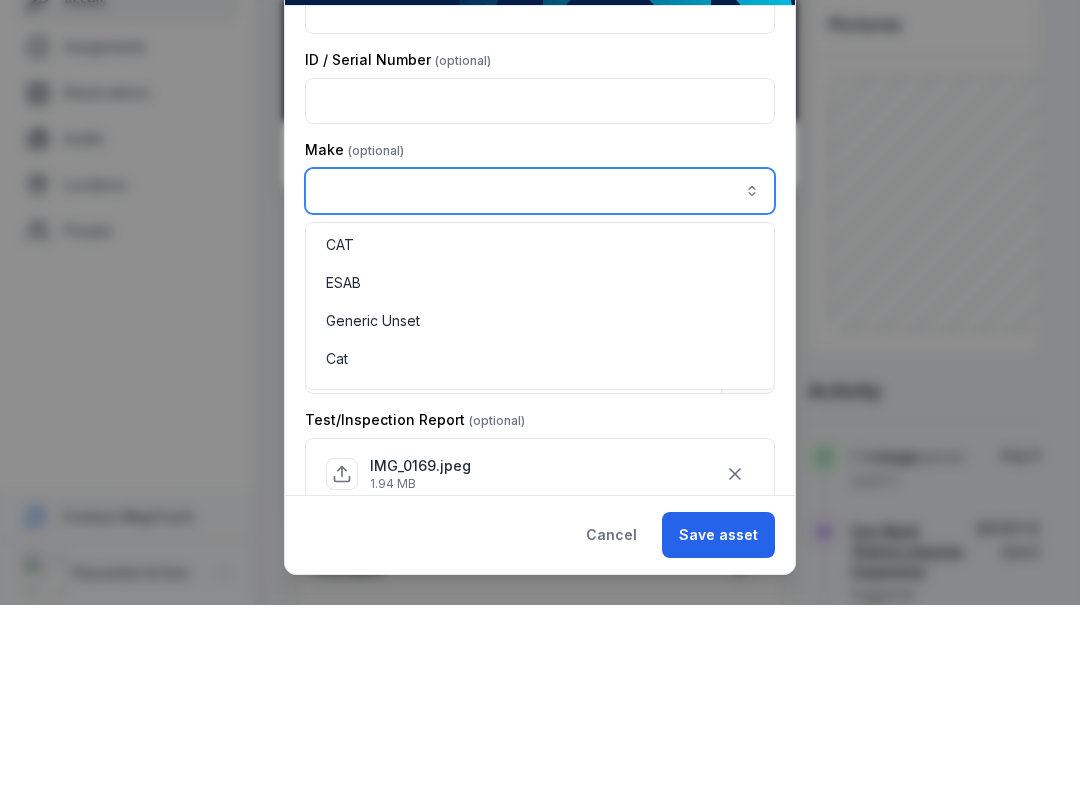 type on "****" 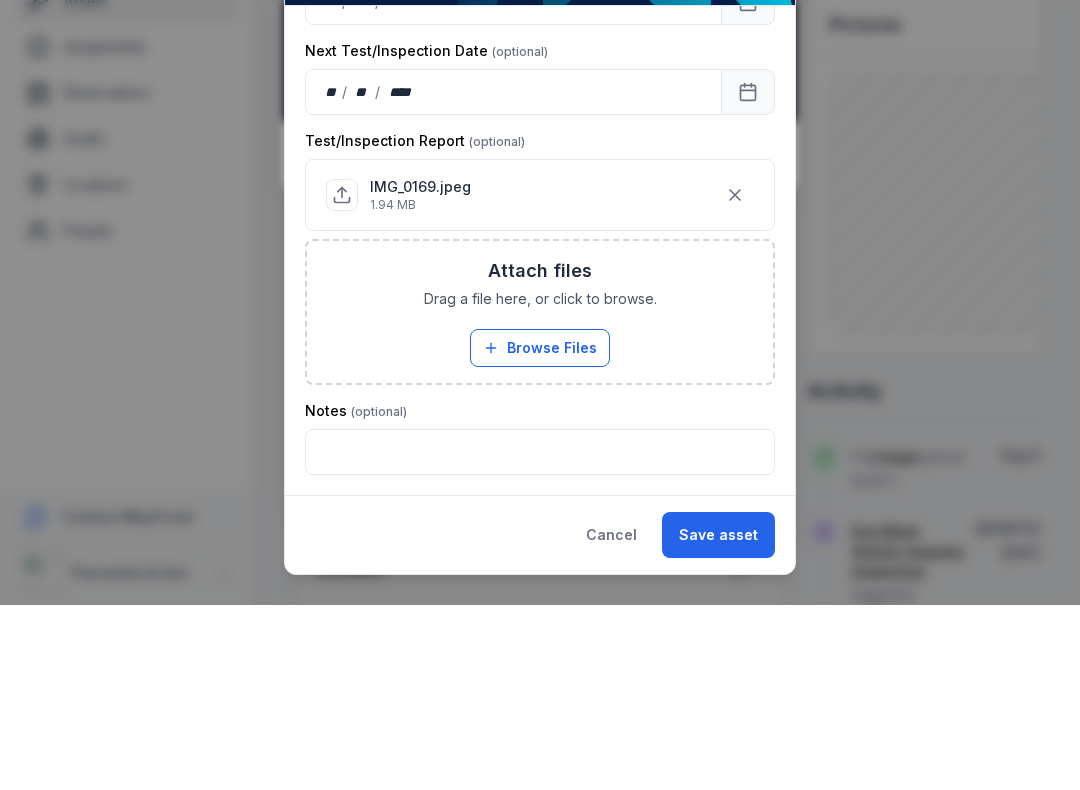 scroll, scrollTop: 675, scrollLeft: 0, axis: vertical 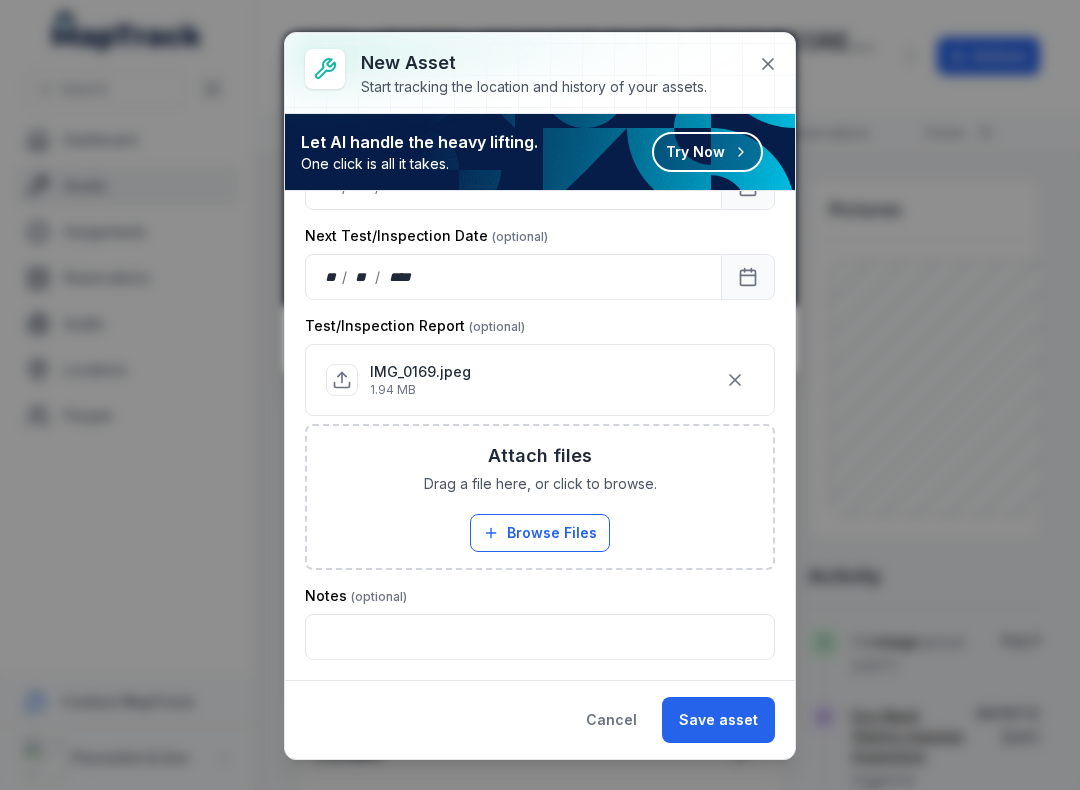 click on "Save asset" at bounding box center (718, 720) 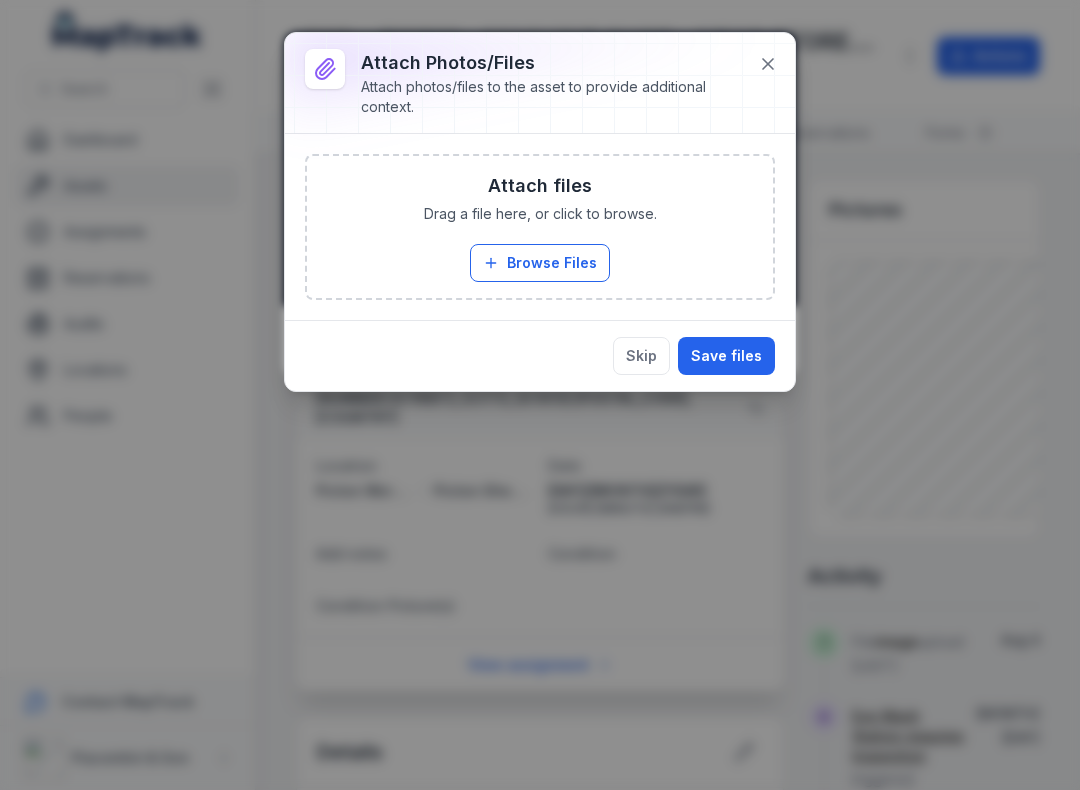 click on "Browse Files" at bounding box center [540, 263] 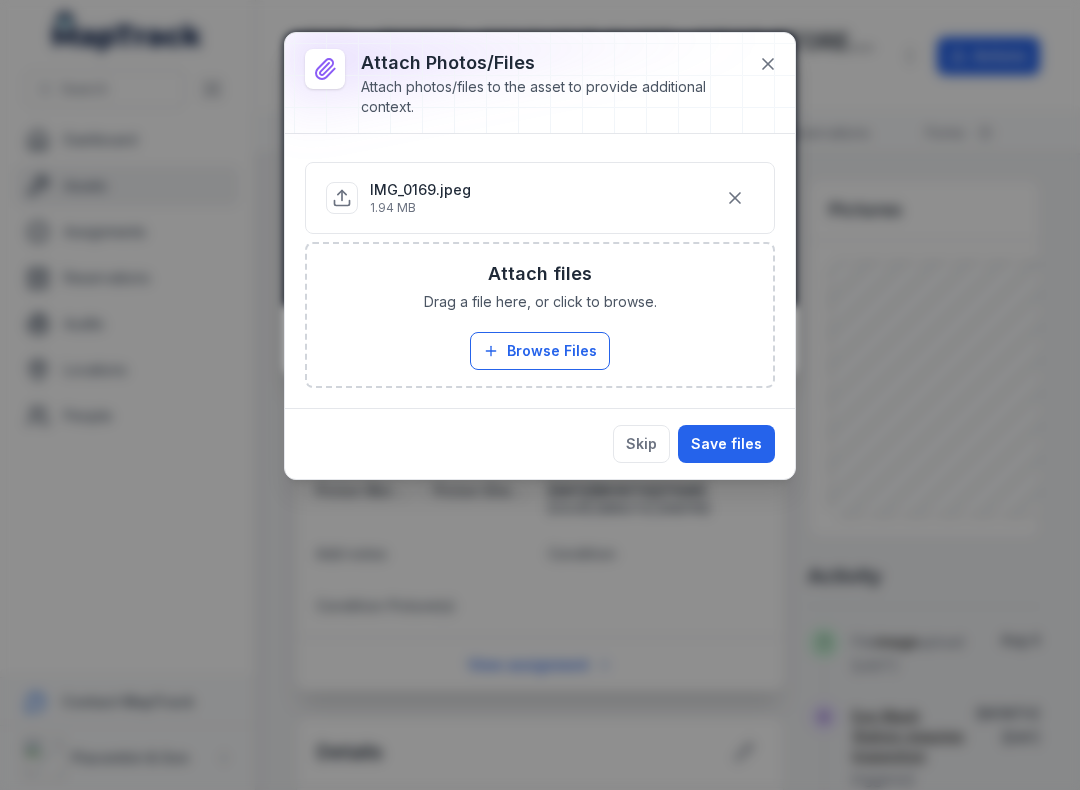 click on "Save files" at bounding box center (726, 444) 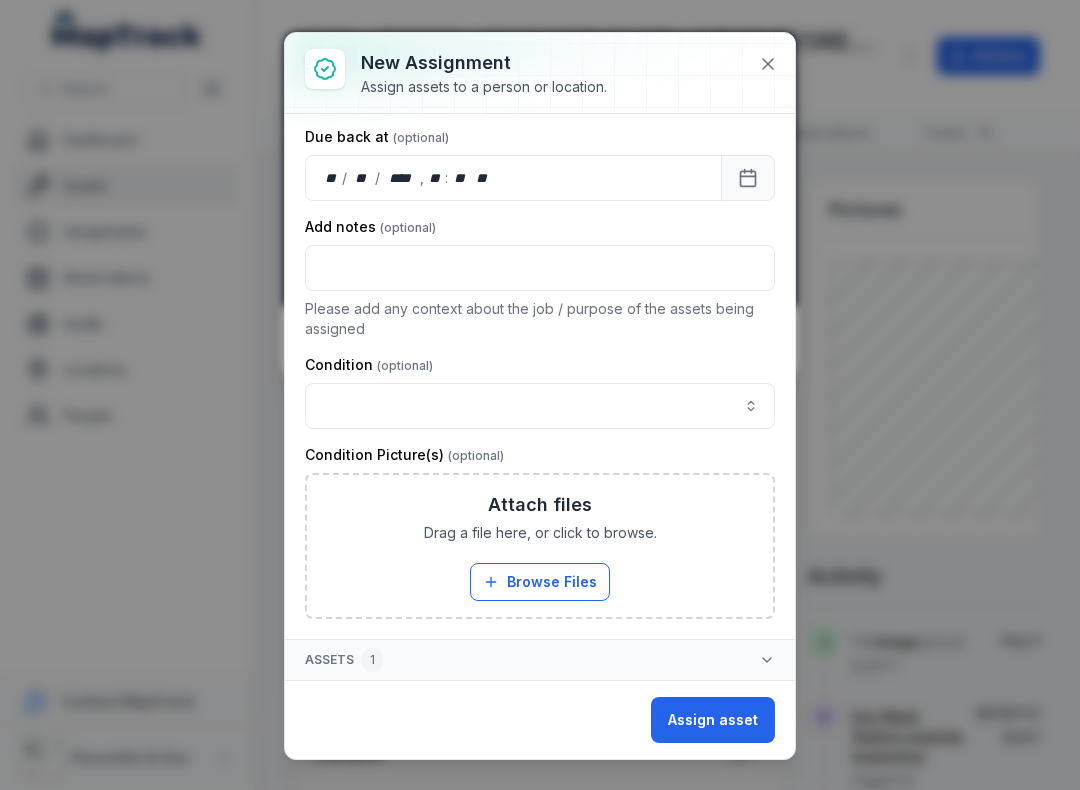 scroll, scrollTop: 217, scrollLeft: 20, axis: both 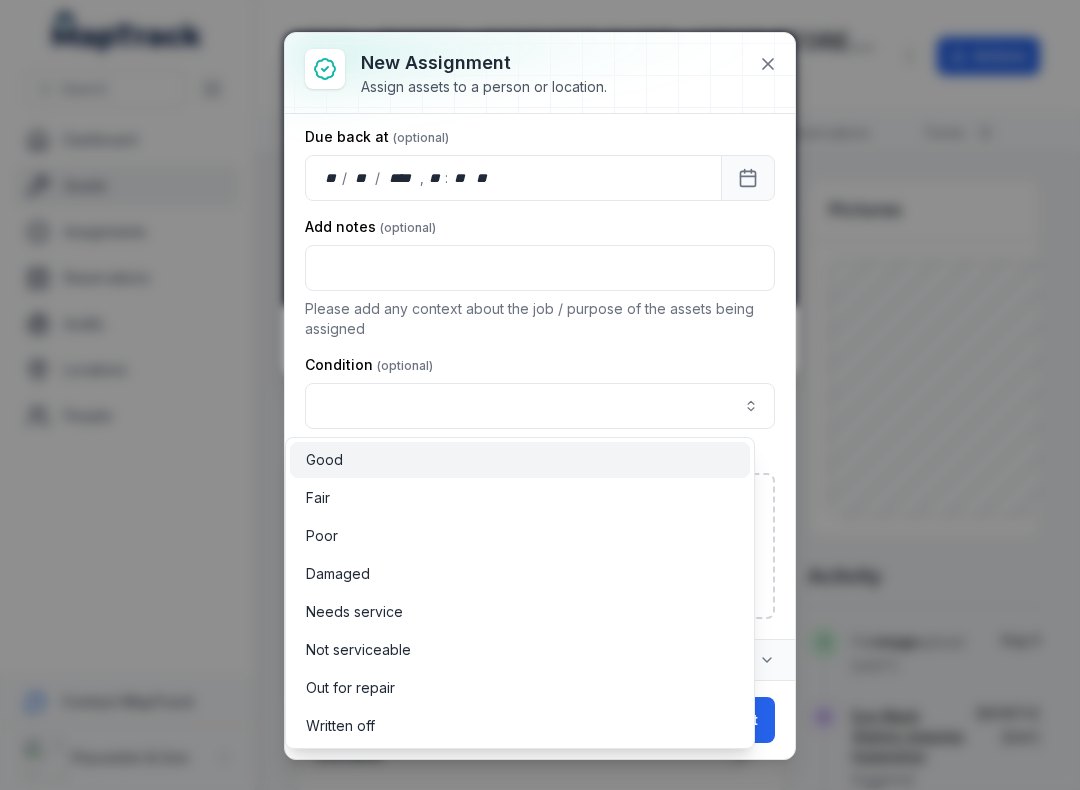 click on "Good" at bounding box center (520, 460) 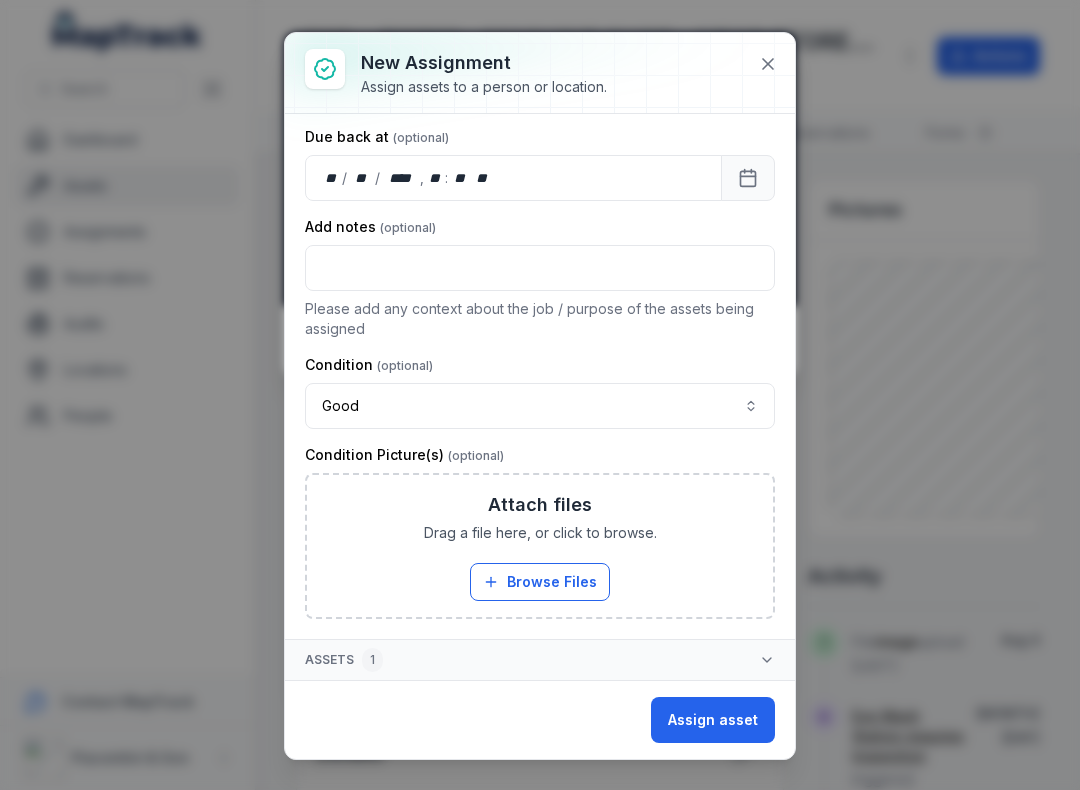 click on "Browse Files" at bounding box center [540, 582] 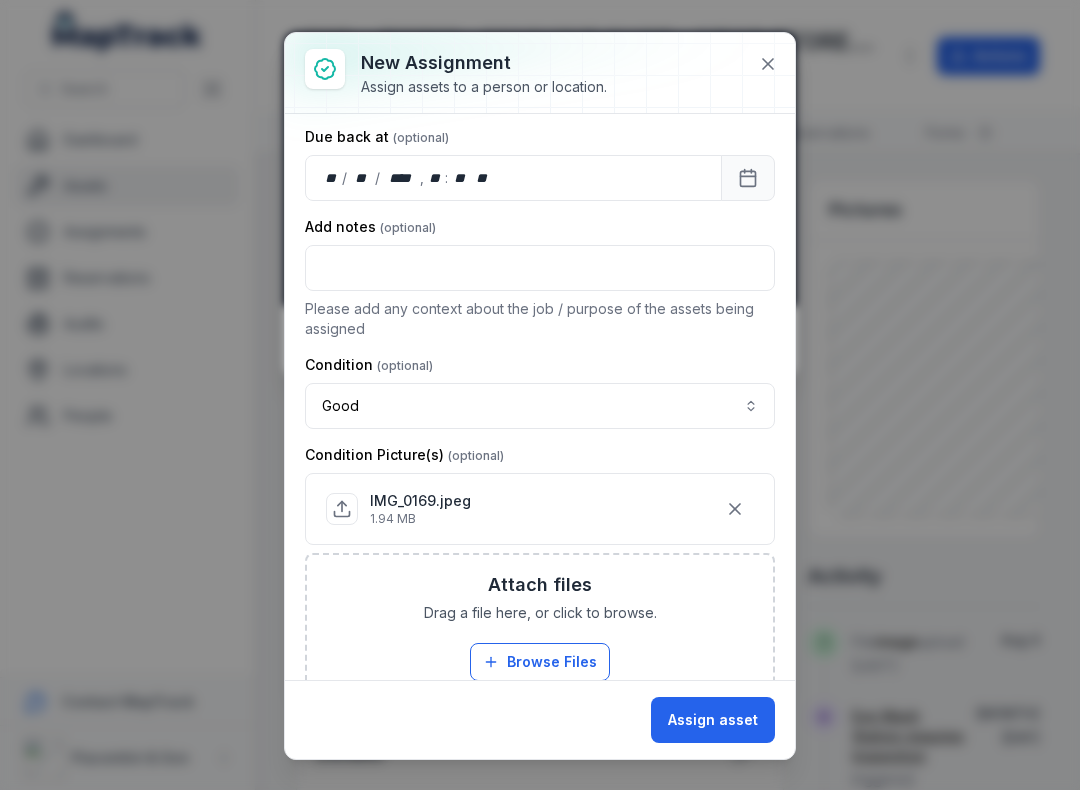click on "Assign asset" at bounding box center (713, 720) 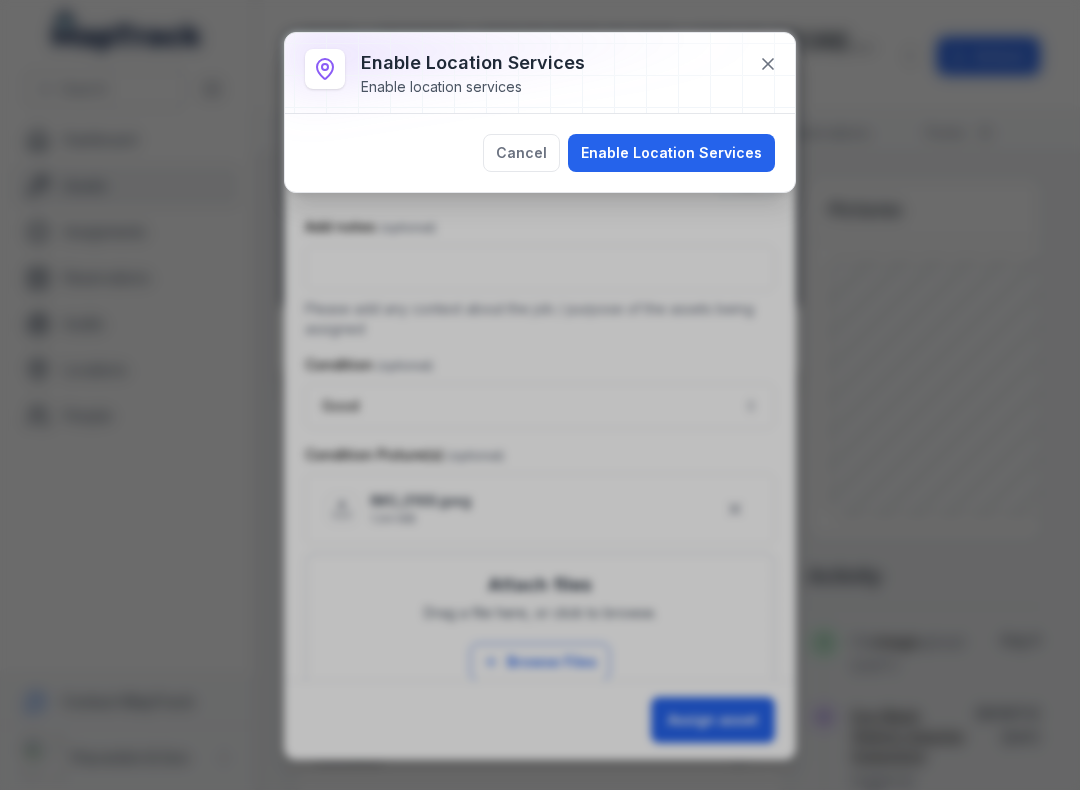click on "Enable Location Services" at bounding box center [671, 153] 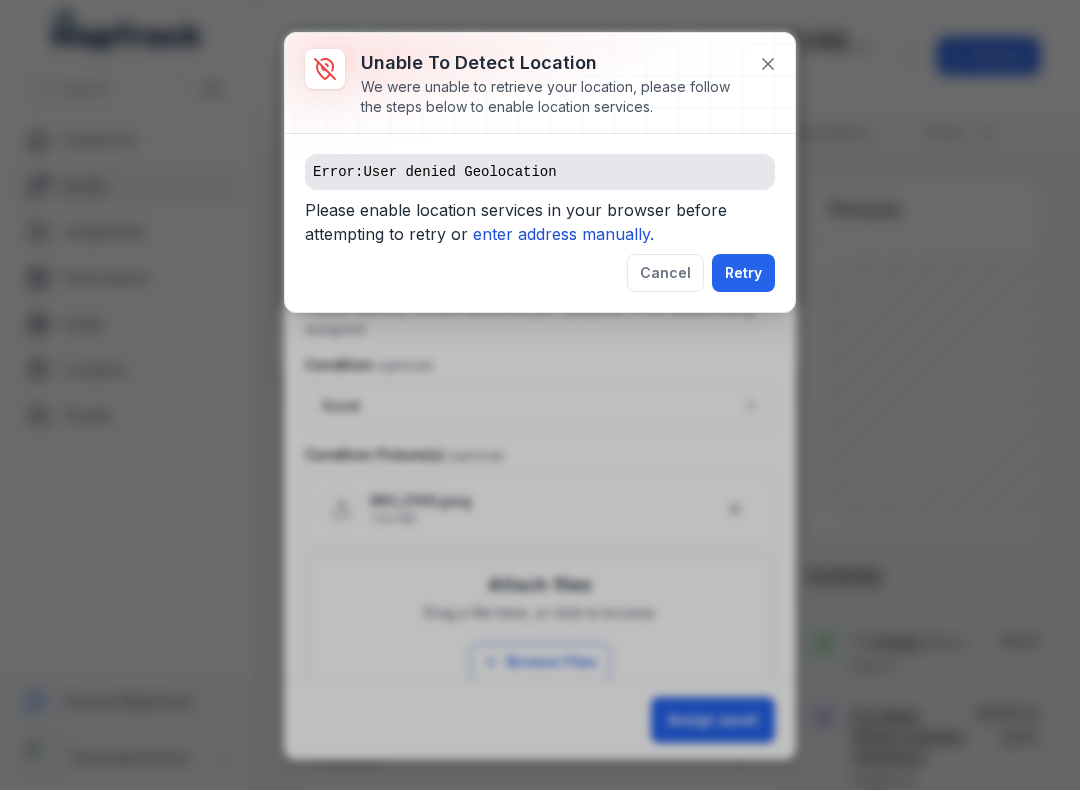 click on "enter address manually." at bounding box center [563, 234] 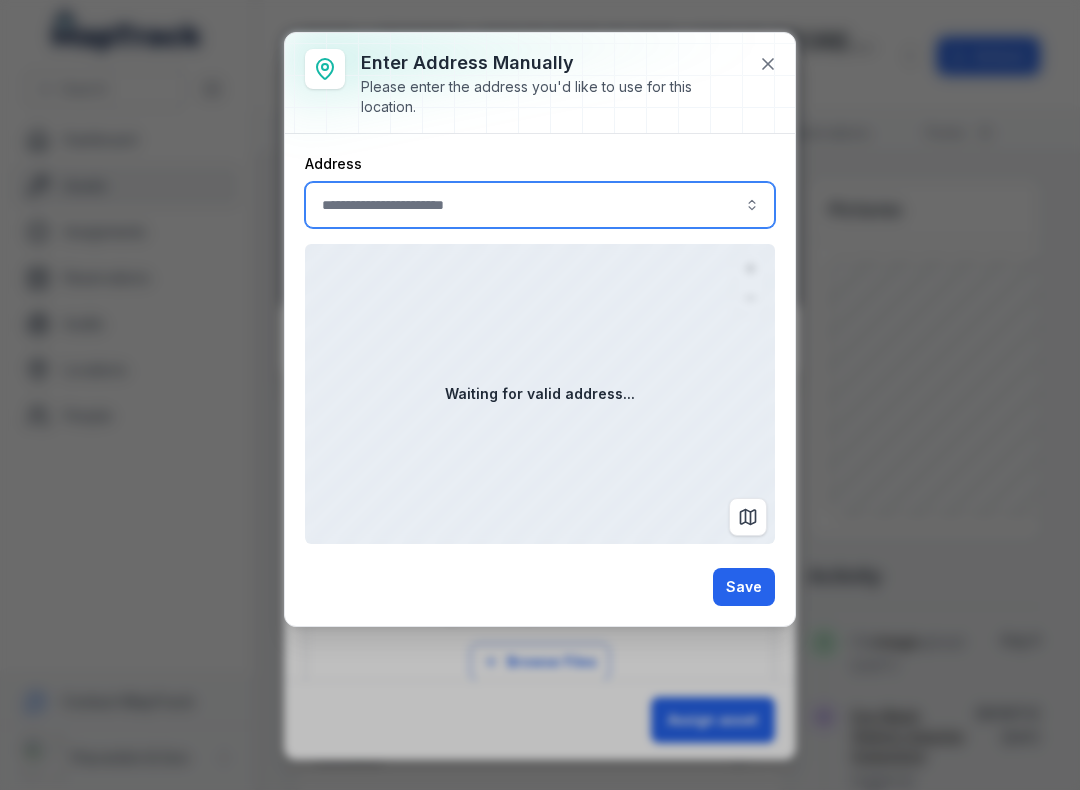 click at bounding box center (540, 205) 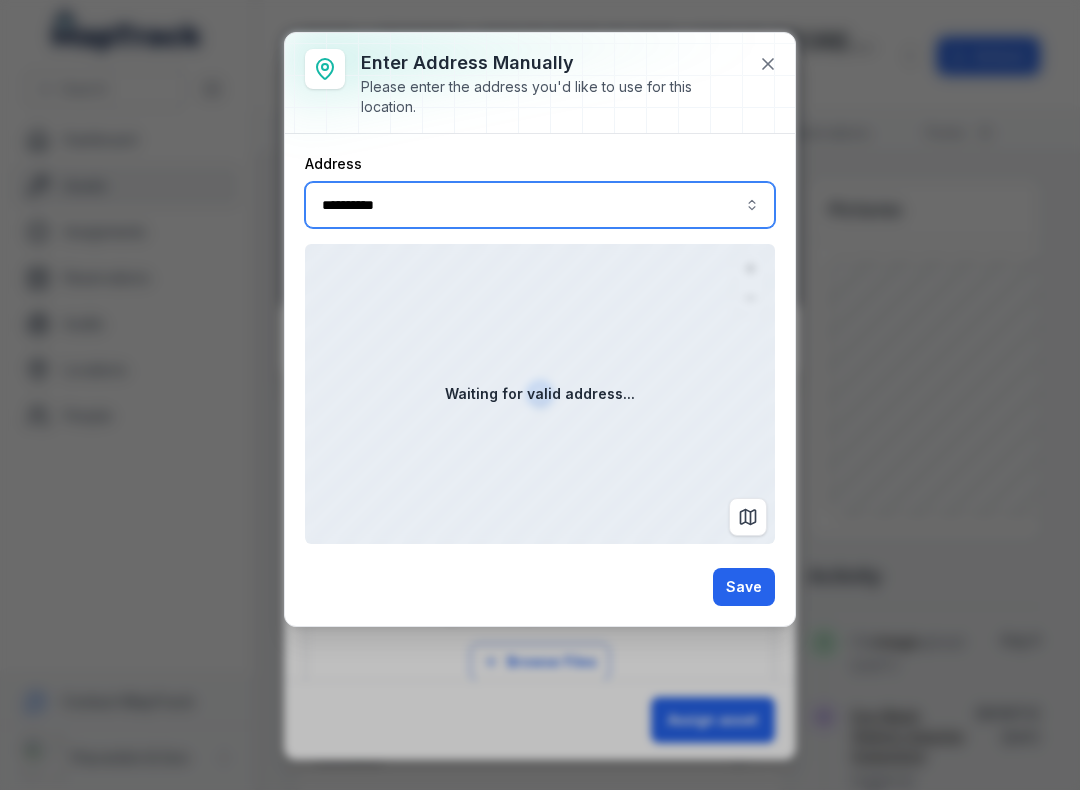type on "**********" 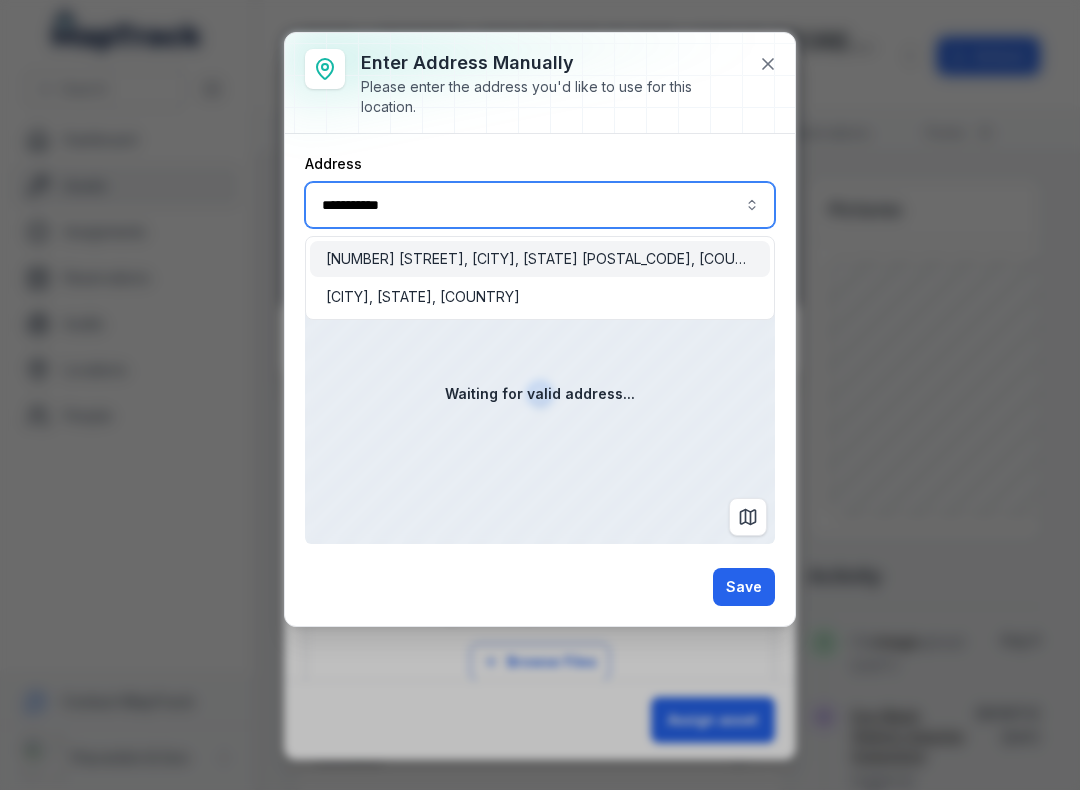 click on "[NUMBER] [STREET], [CITY], [STATE] [POSTAL_CODE], [COUNTRY]" at bounding box center (540, 259) 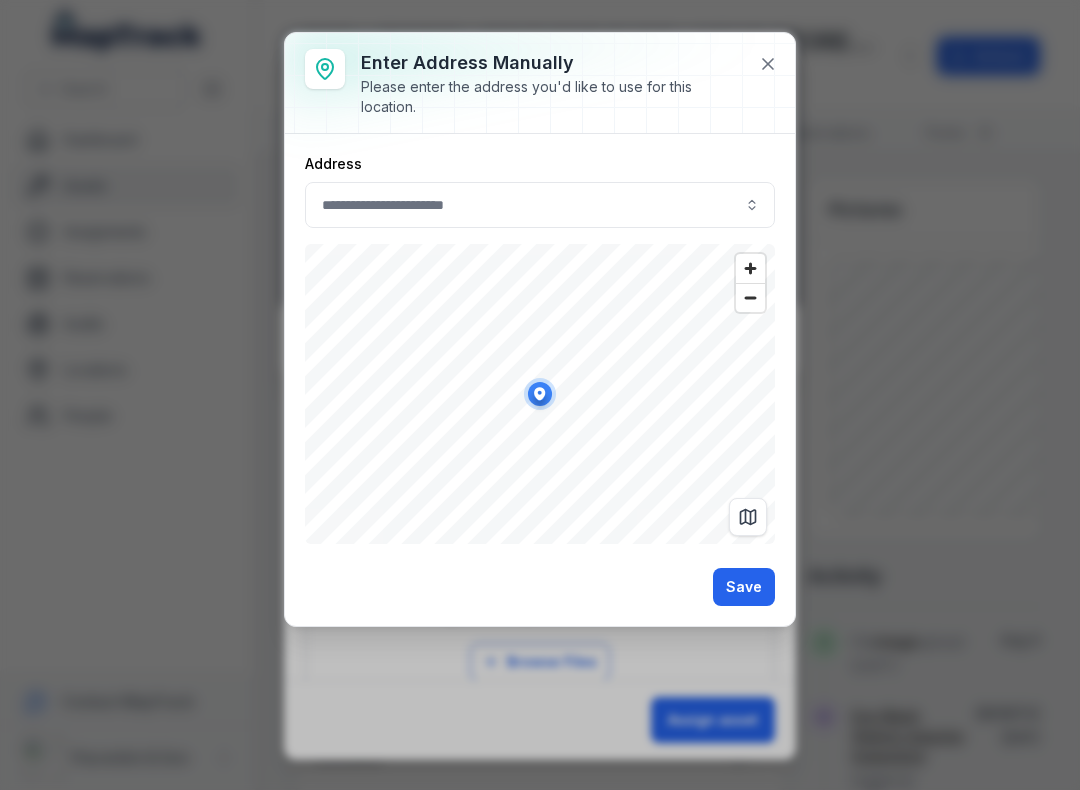 click on "Save" at bounding box center [744, 587] 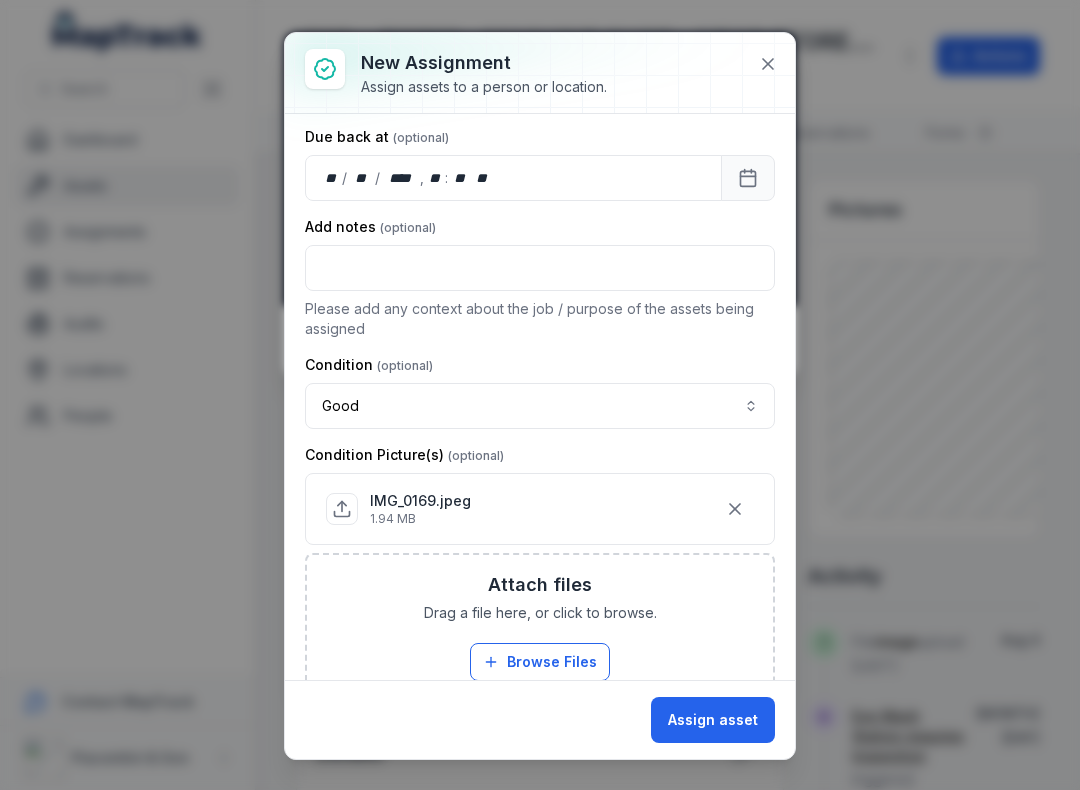 click on "Assign asset" at bounding box center [713, 720] 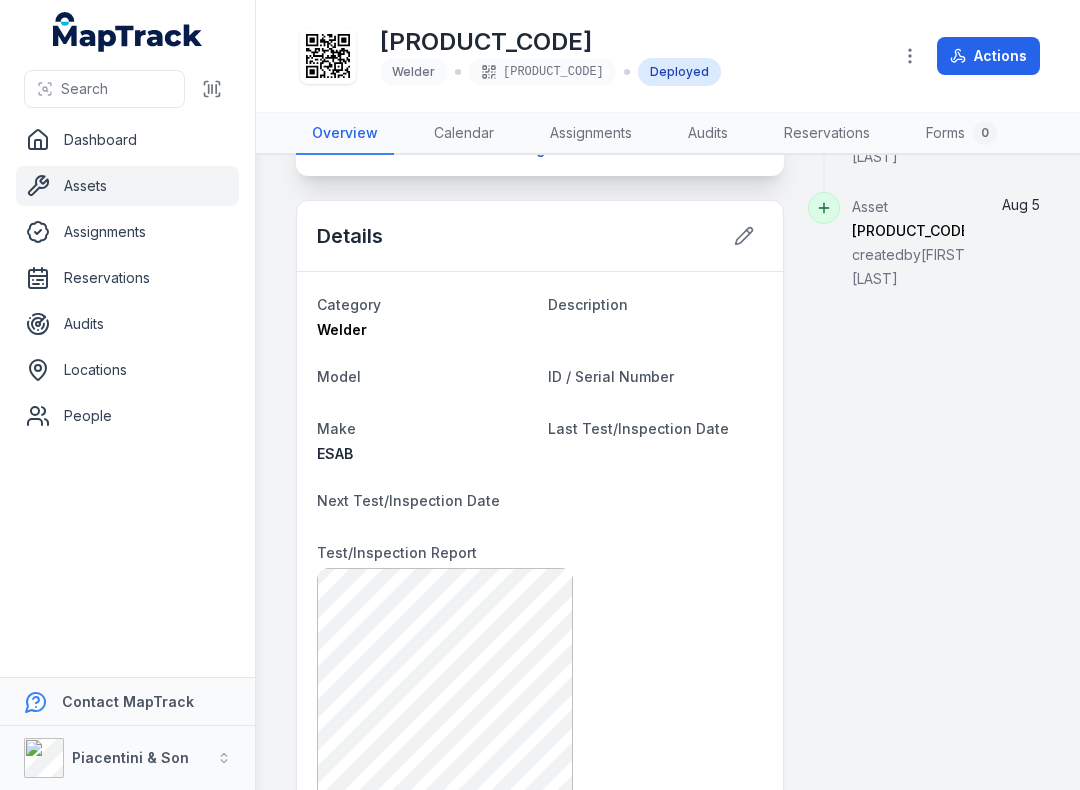 scroll, scrollTop: 790, scrollLeft: 0, axis: vertical 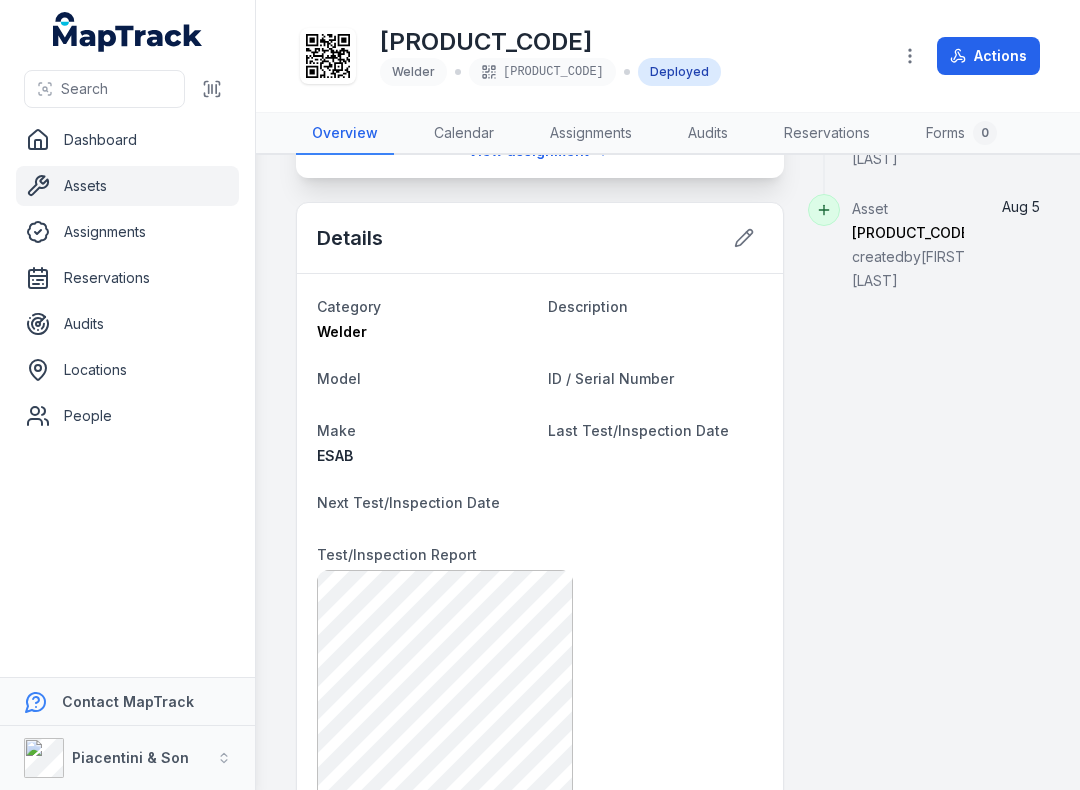 click 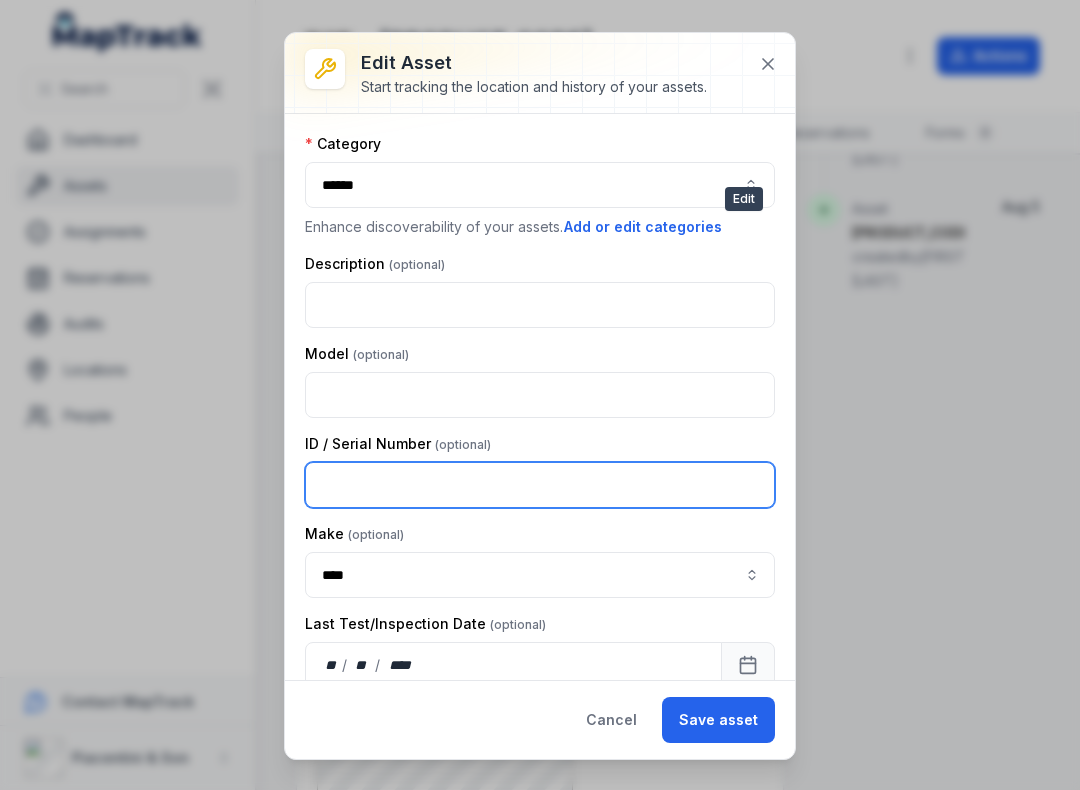 click at bounding box center [540, 485] 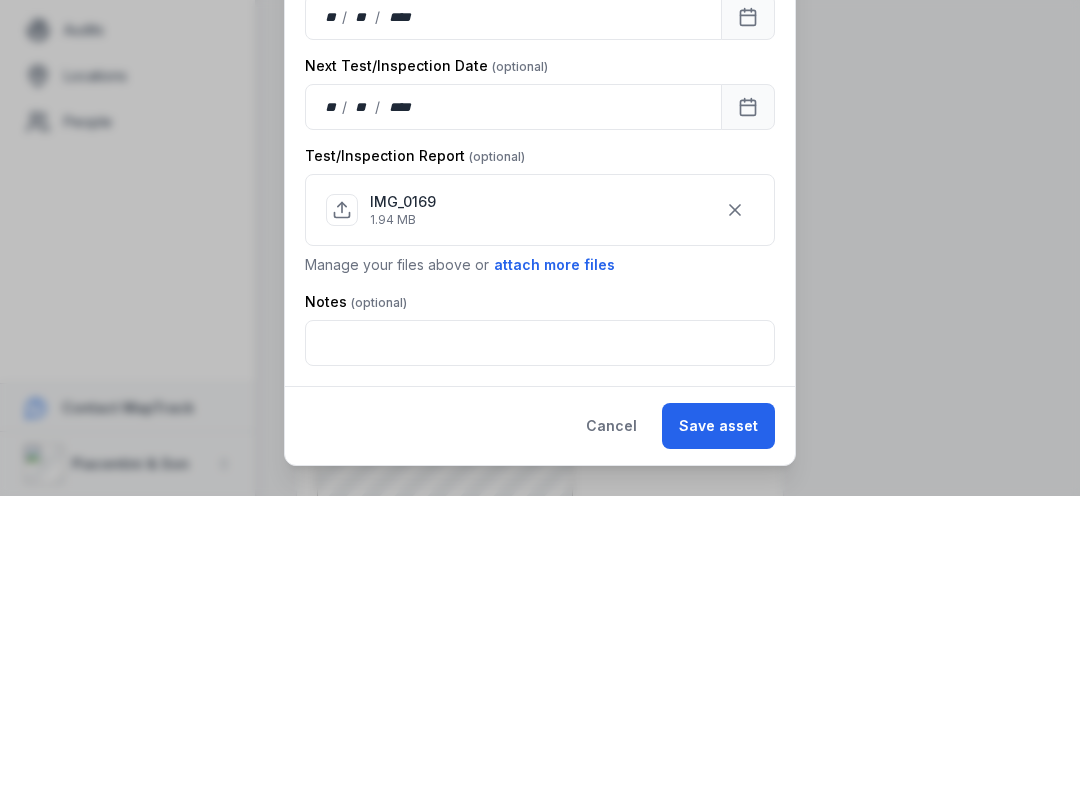 scroll, scrollTop: 354, scrollLeft: 0, axis: vertical 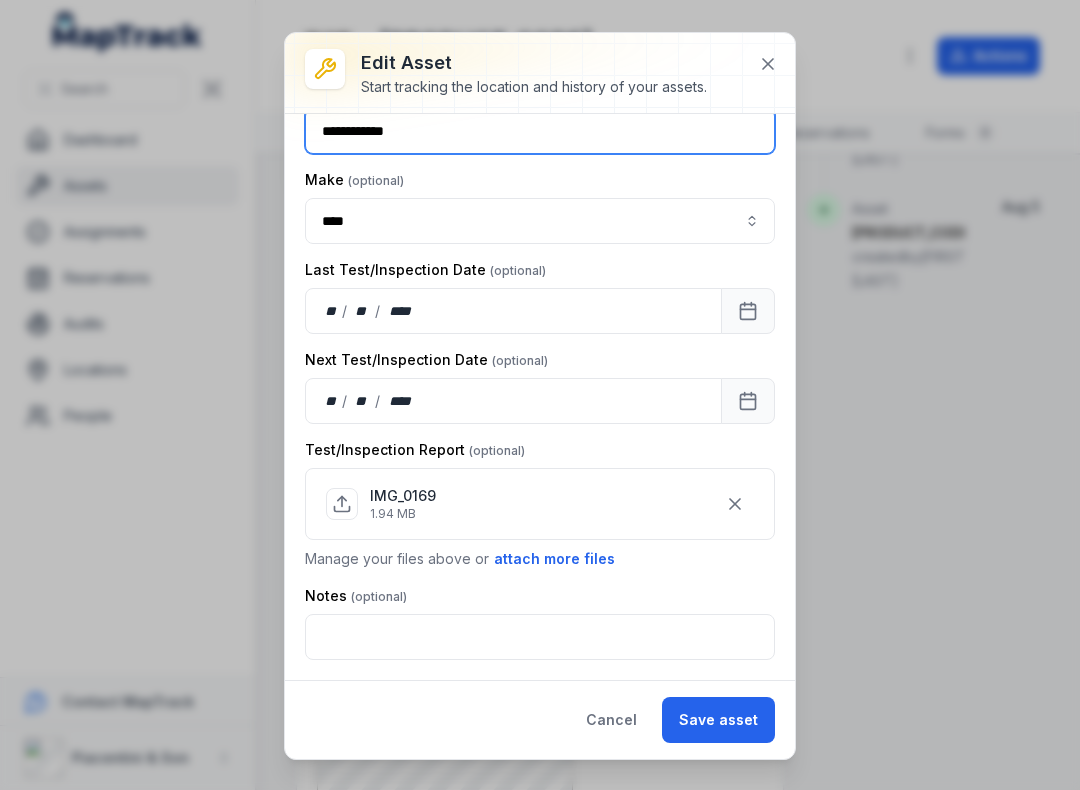 type on "**********" 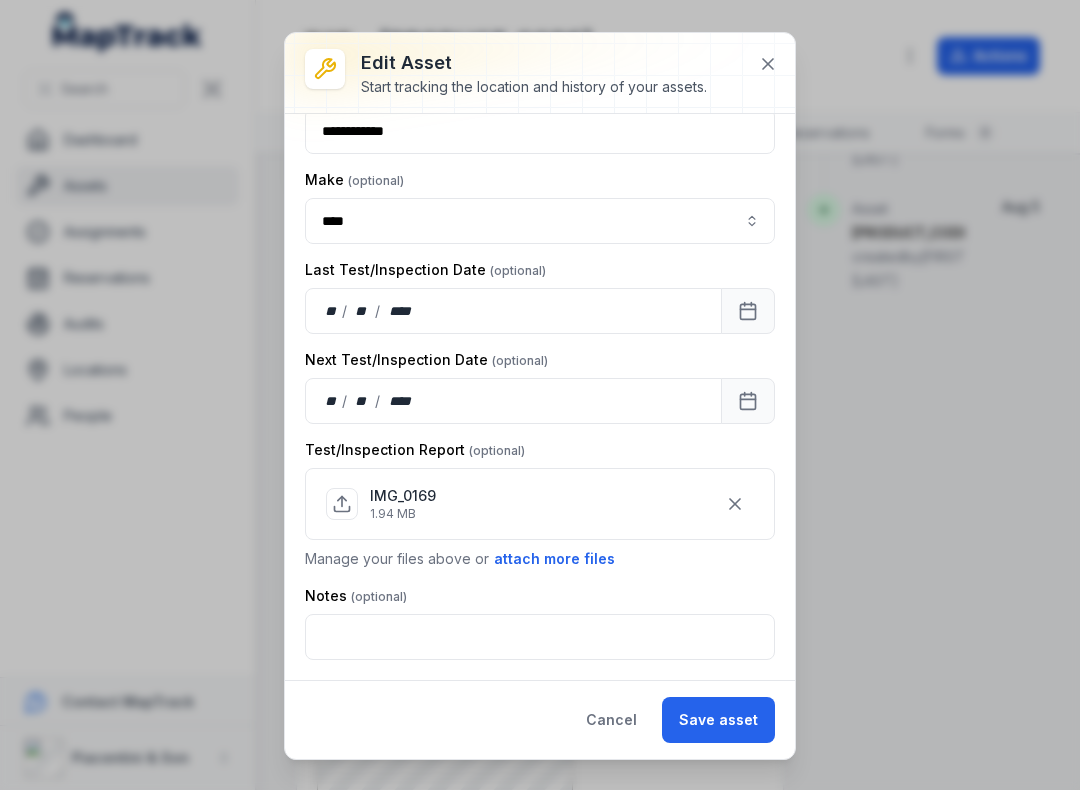 click on "Save asset" at bounding box center (718, 720) 